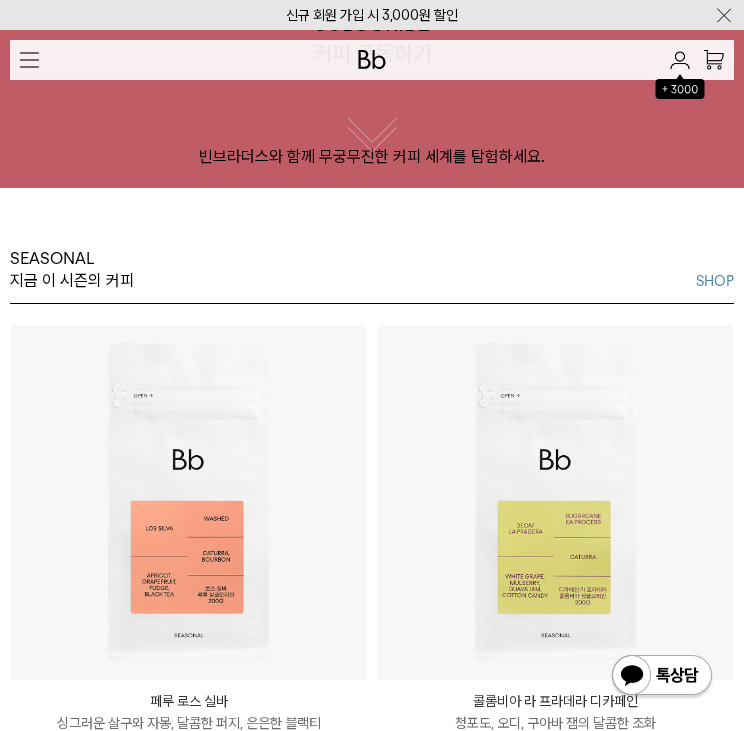 scroll, scrollTop: 0, scrollLeft: 0, axis: both 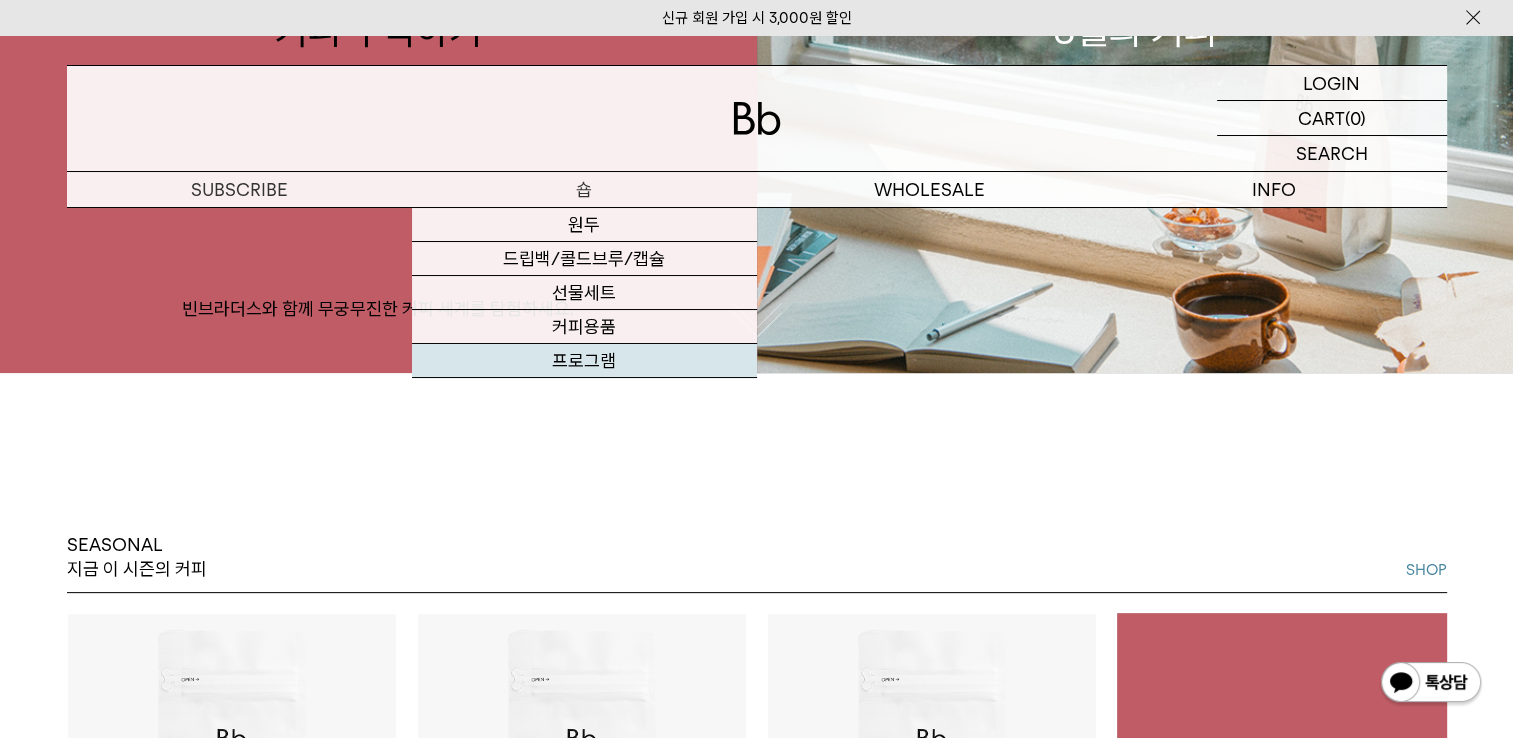 click on "프로그램" at bounding box center (584, 361) 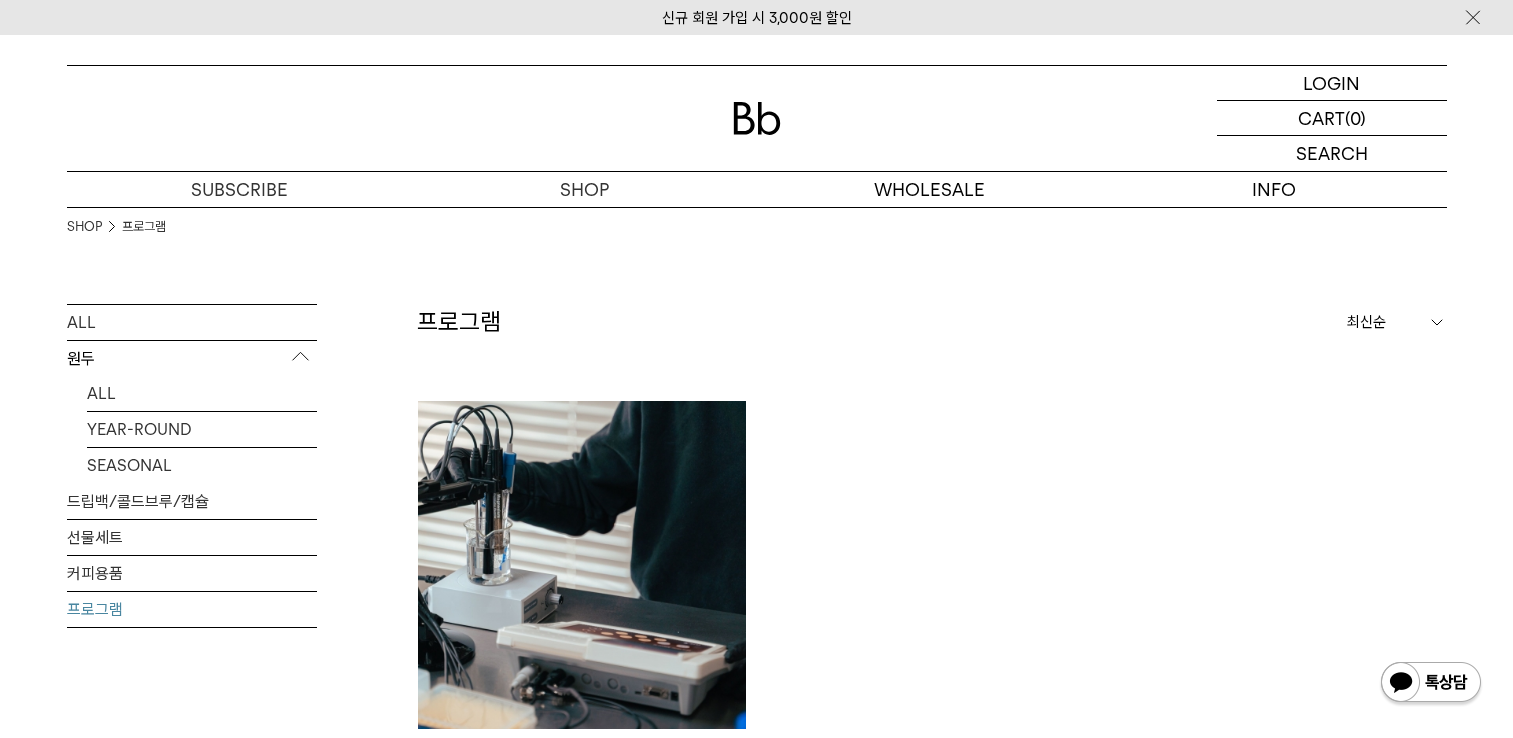 scroll, scrollTop: 0, scrollLeft: 0, axis: both 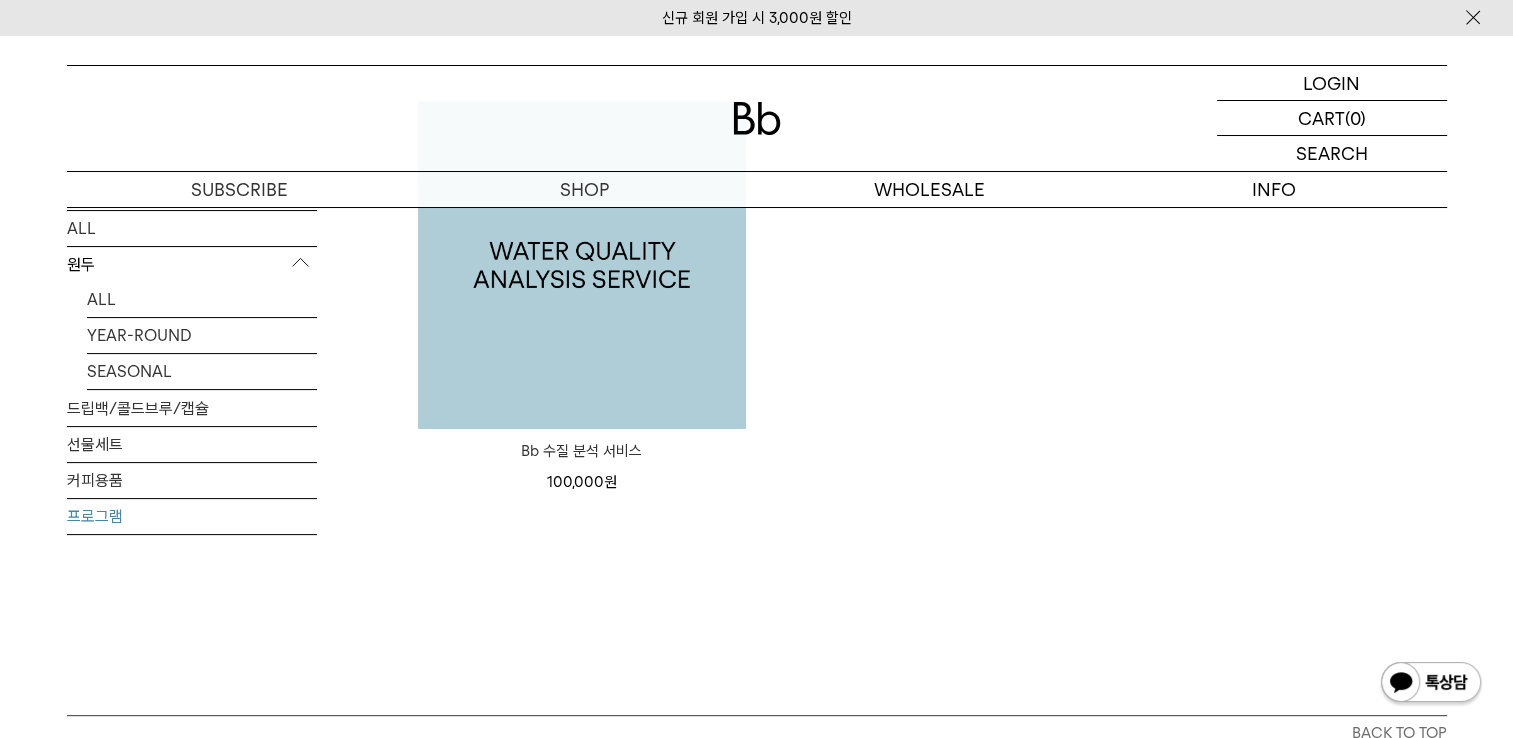 click at bounding box center [582, 265] 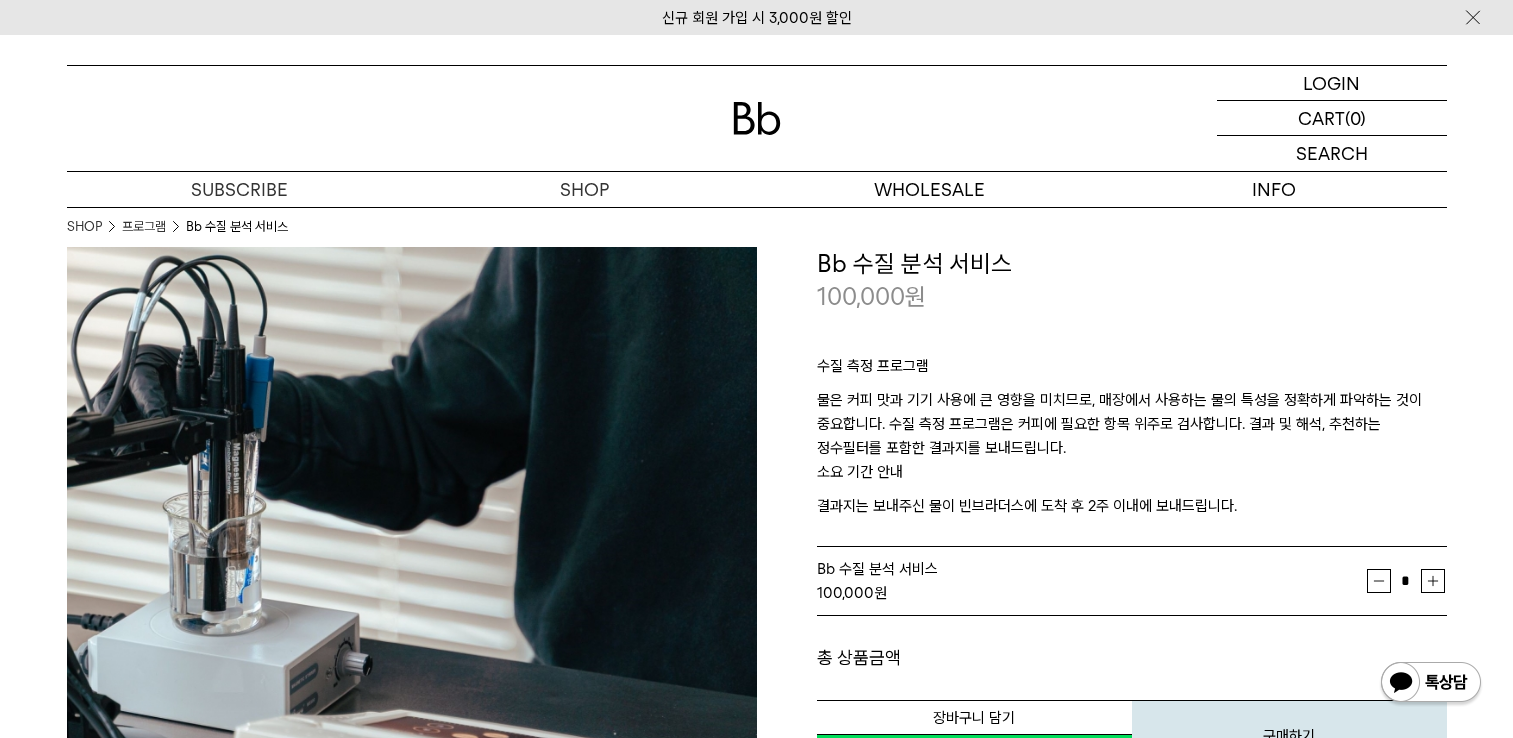 scroll, scrollTop: 114, scrollLeft: 0, axis: vertical 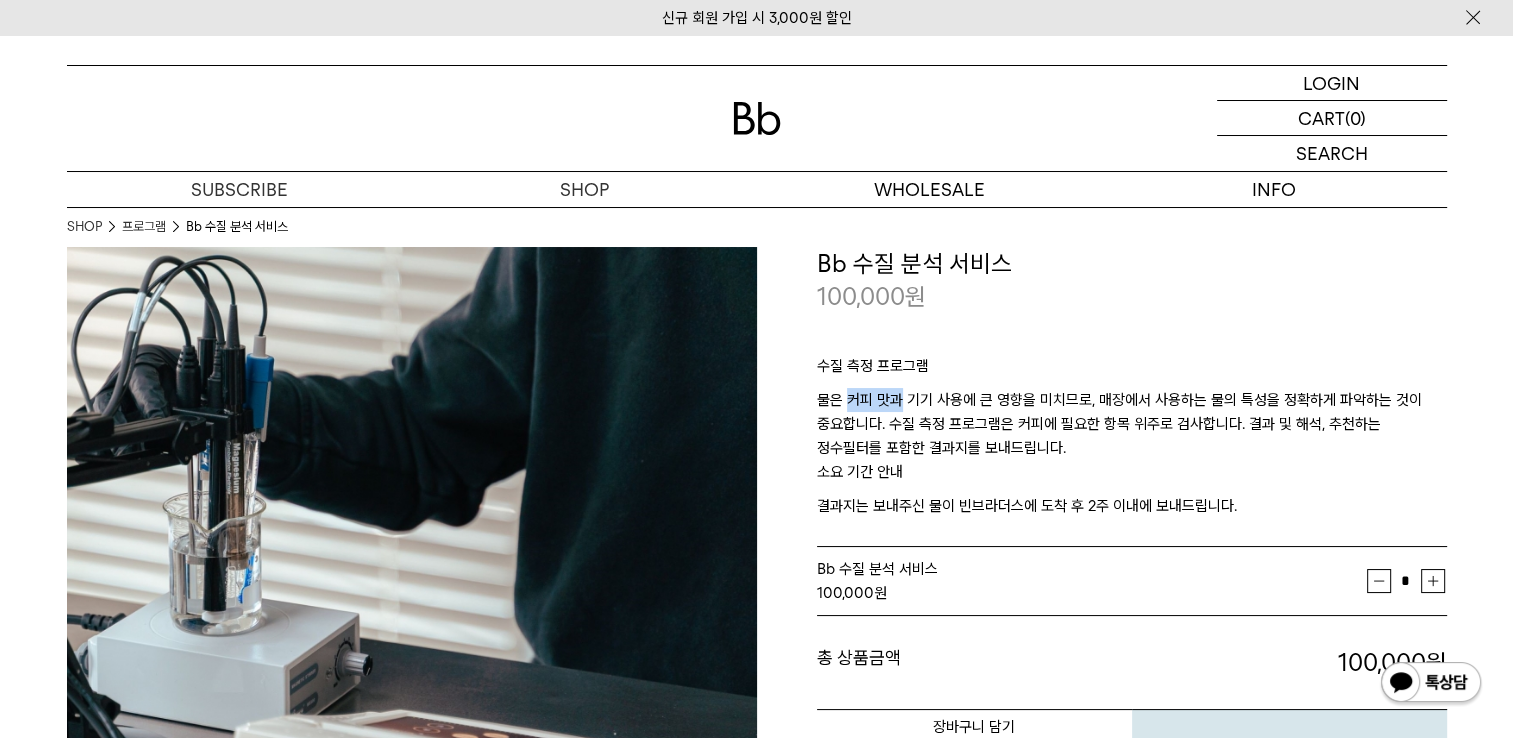 drag, startPoint x: 848, startPoint y: 396, endPoint x: 902, endPoint y: 411, distance: 56.044624 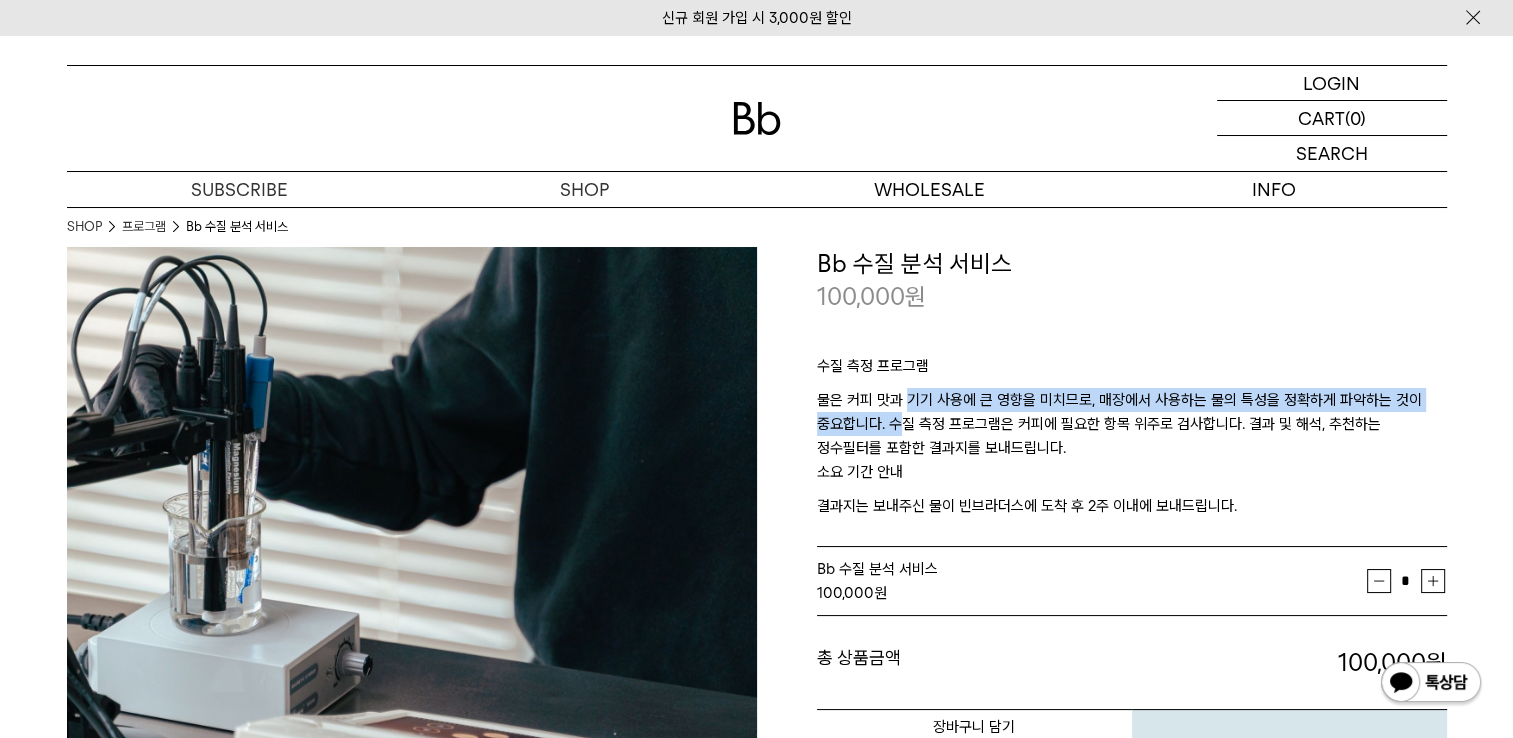 drag, startPoint x: 902, startPoint y: 411, endPoint x: 912, endPoint y: 413, distance: 10.198039 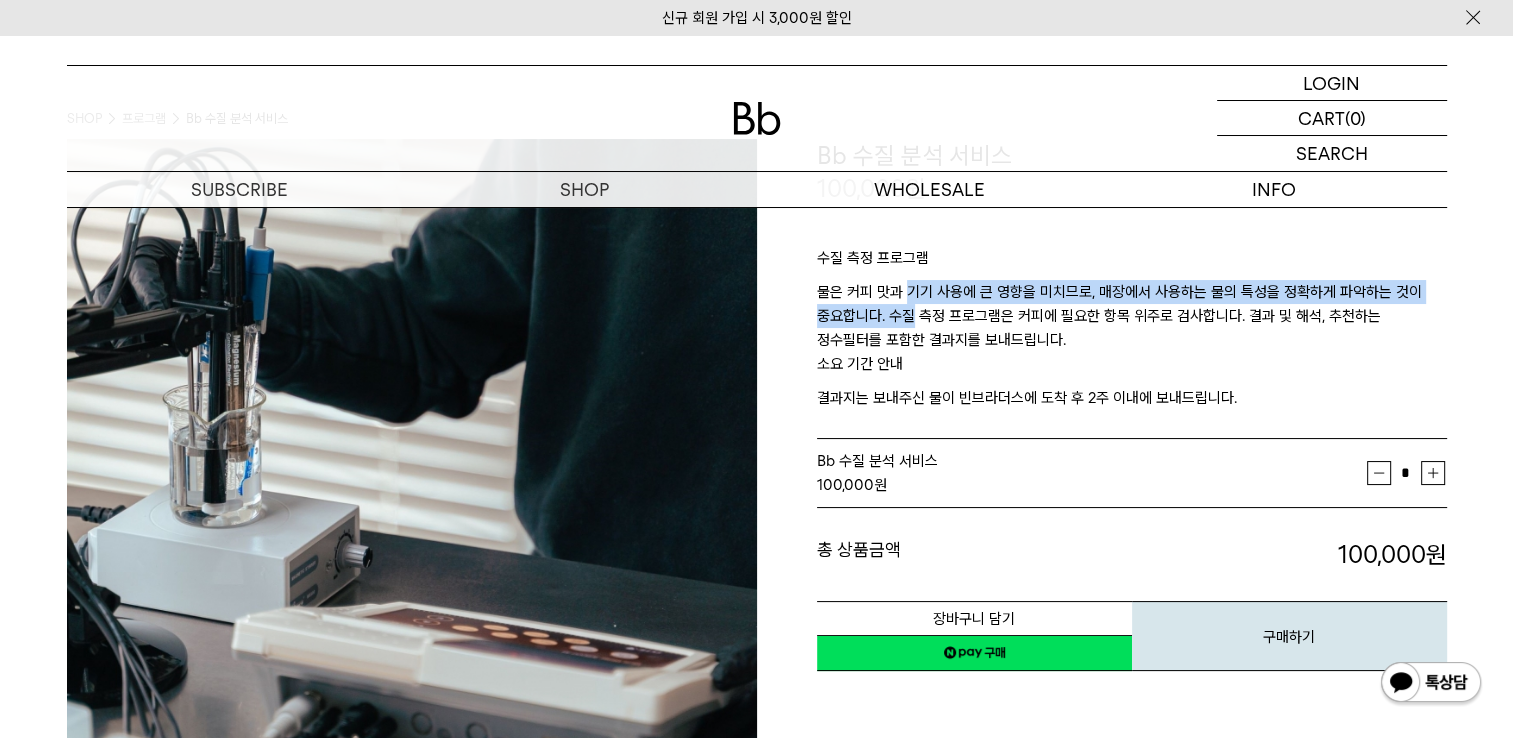 scroll, scrollTop: 0, scrollLeft: 0, axis: both 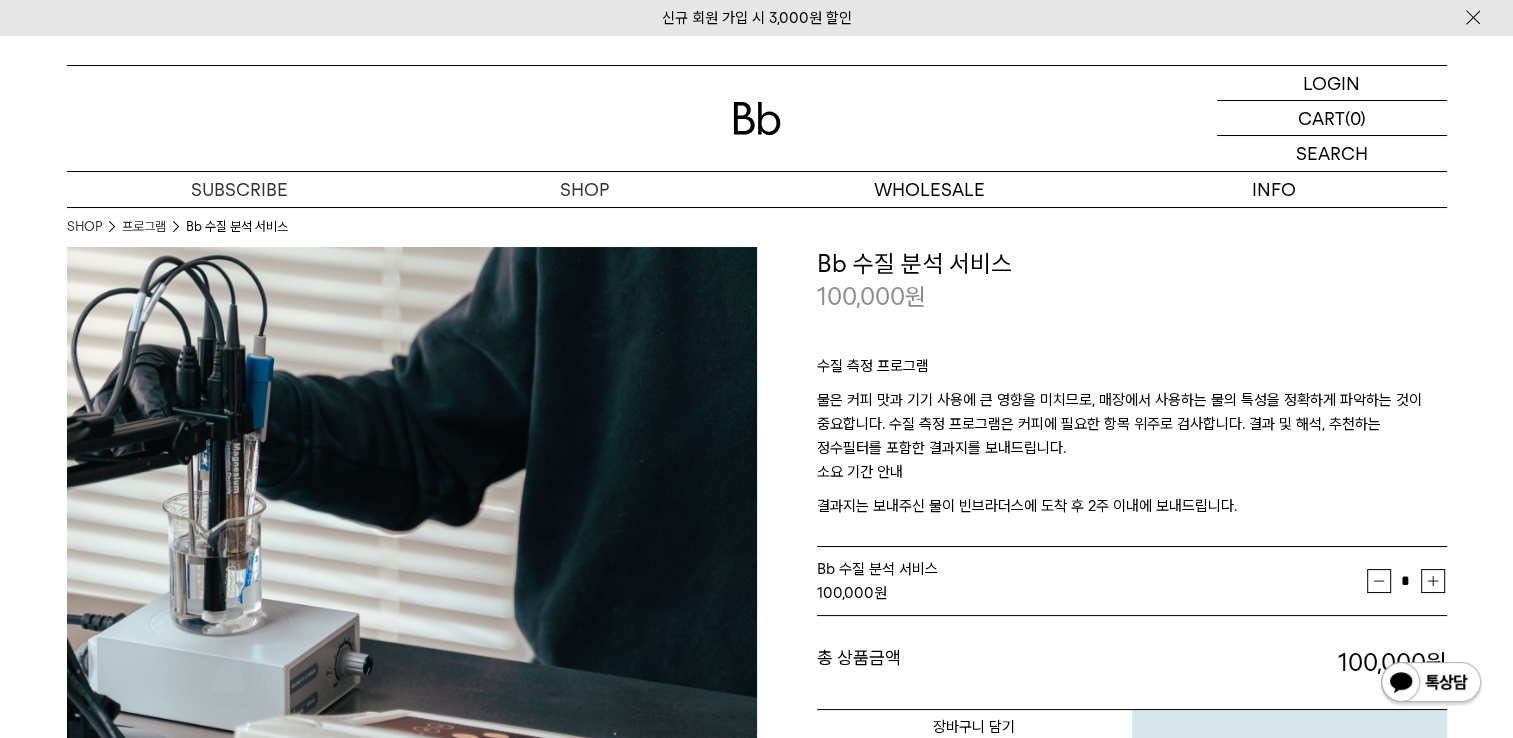 click on "물은 커피 맛과 기기 사용에 큰 영향을 미치므로, 매장에서 사용하는 물의 특성을 정확하게 파악하는 것이 중요합니다. 수질 측정 프로그램은 커피에 필요한 항목 위주로 검사합니다. 결과 및 해석, 추천하는 정수필터를 포함한 결과지를 보내드립니다." at bounding box center (1132, 424) 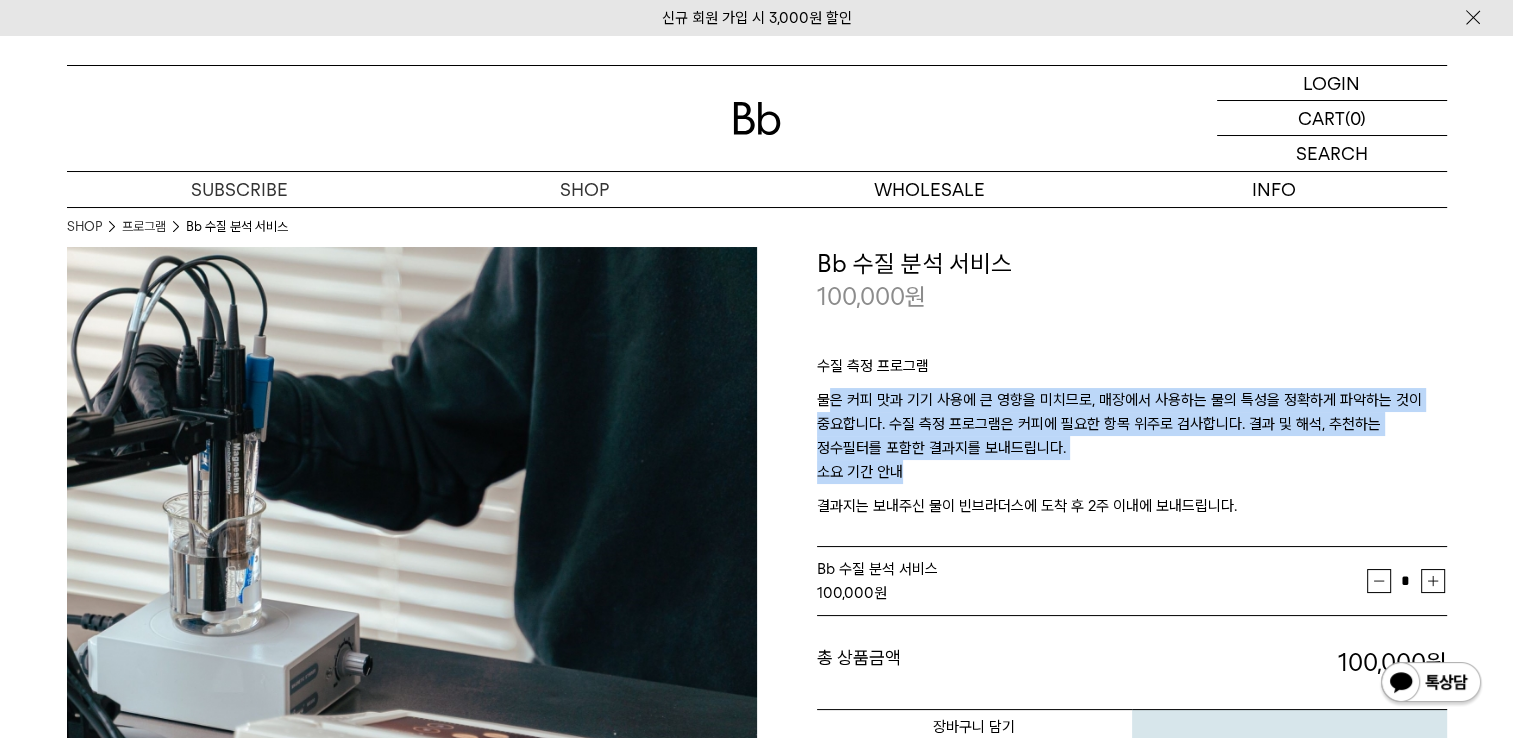 drag, startPoint x: 830, startPoint y: 401, endPoint x: 1009, endPoint y: 490, distance: 199.90498 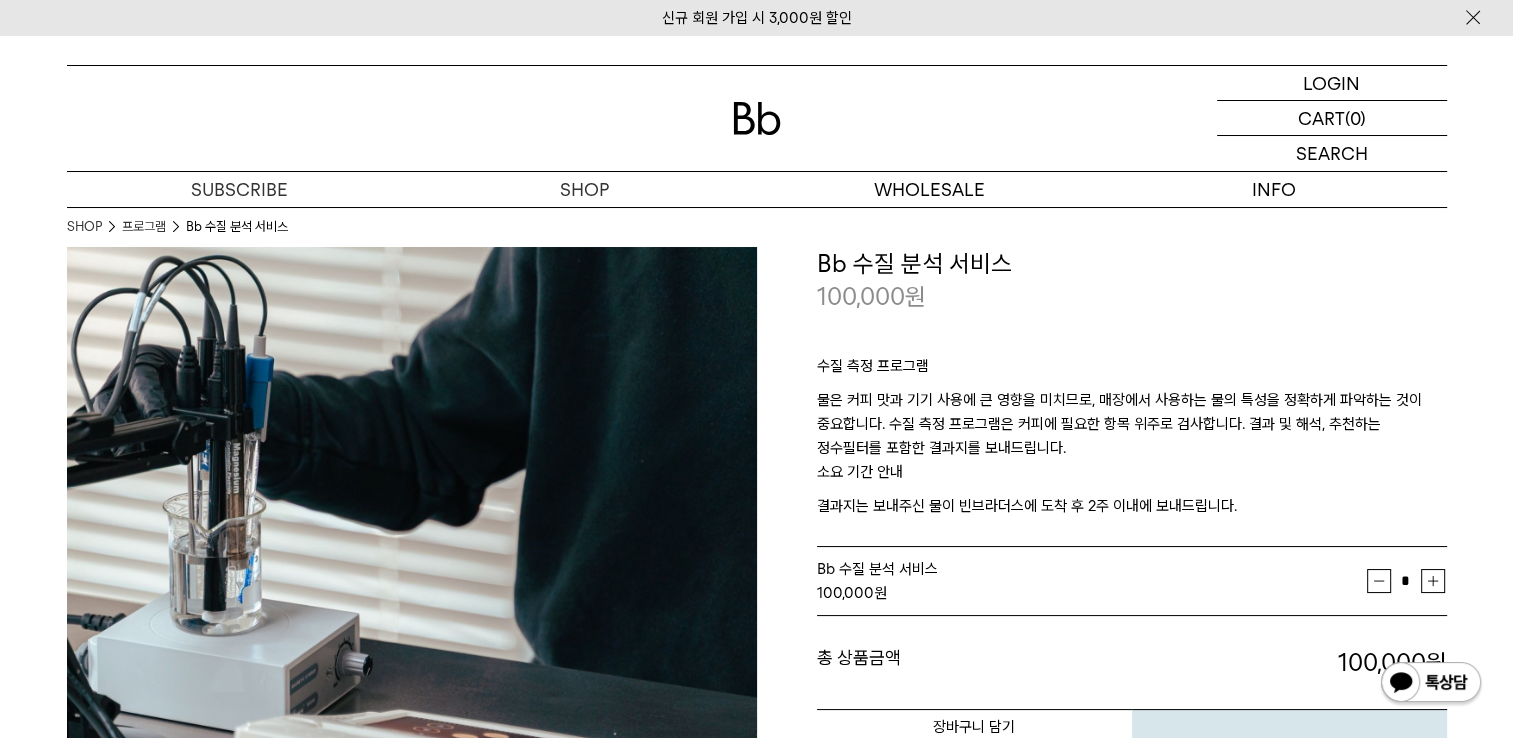 drag, startPoint x: 1009, startPoint y: 490, endPoint x: 1039, endPoint y: 502, distance: 32.31099 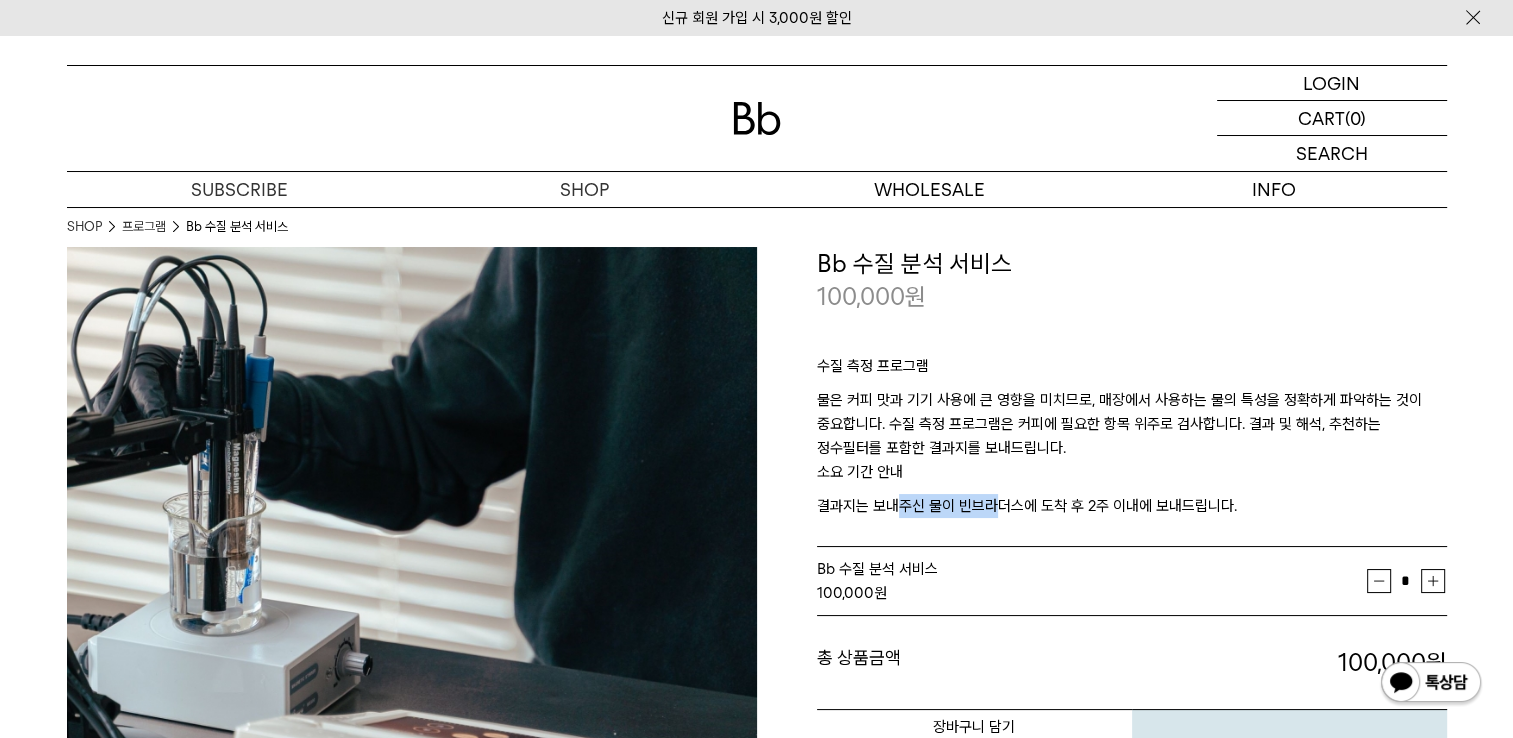 drag, startPoint x: 894, startPoint y: 497, endPoint x: 1000, endPoint y: 513, distance: 107.200745 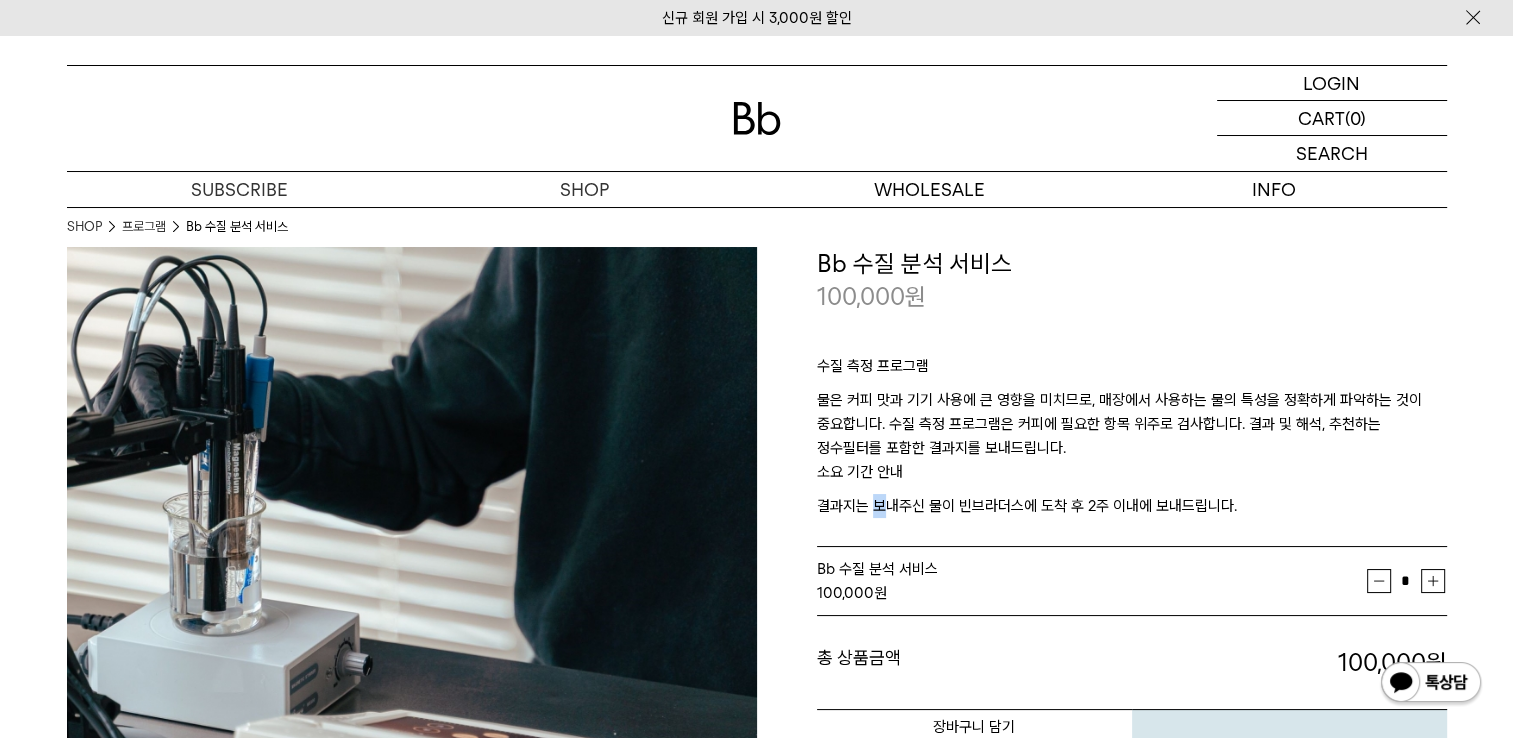 click on "결과지는 보내주신 물이 빈브라더스에 도착 후 2주 이내에 보내드립니다." at bounding box center [1132, 506] 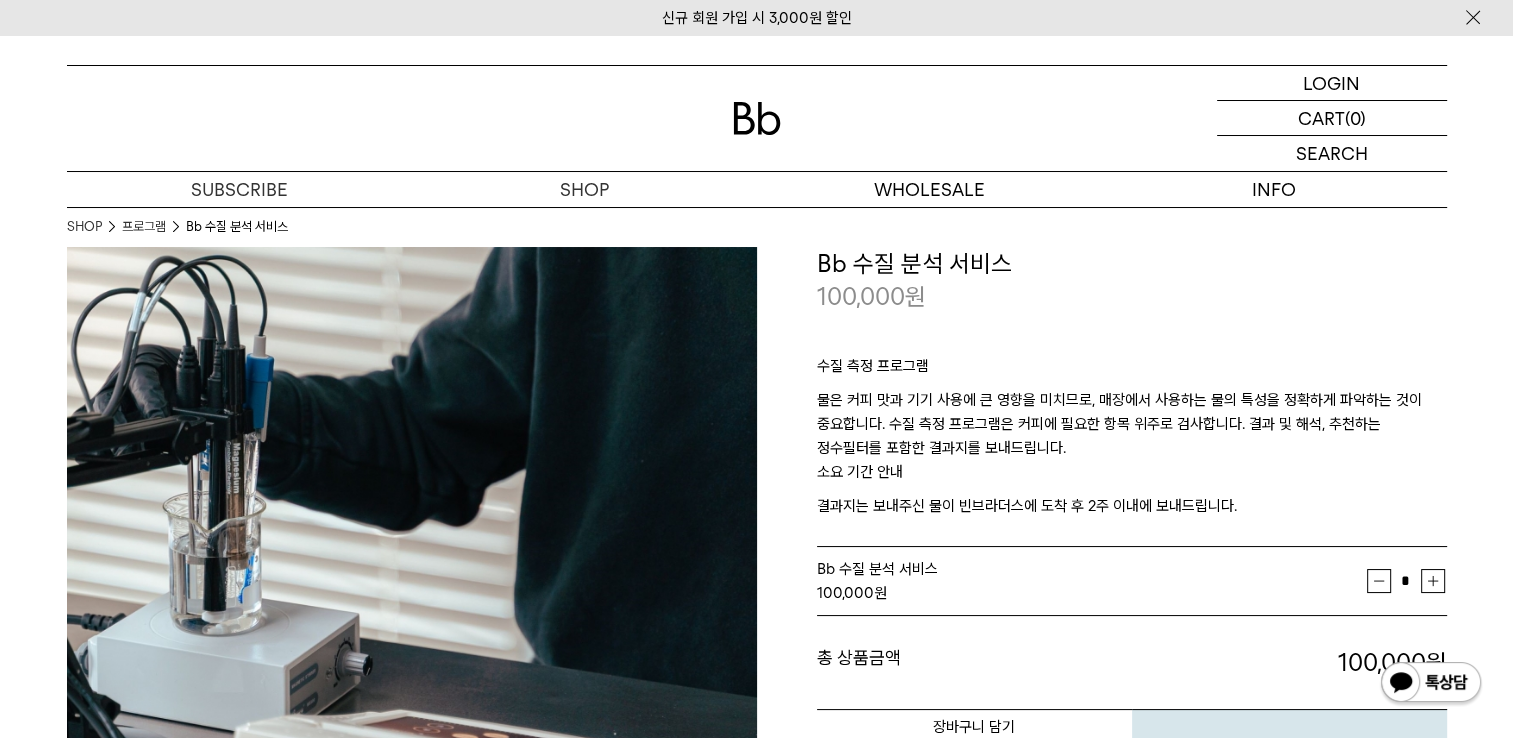 click on "결과지는 보내주신 물이 빈브라더스에 도착 후 2주 이내에 보내드립니다." at bounding box center [1132, 506] 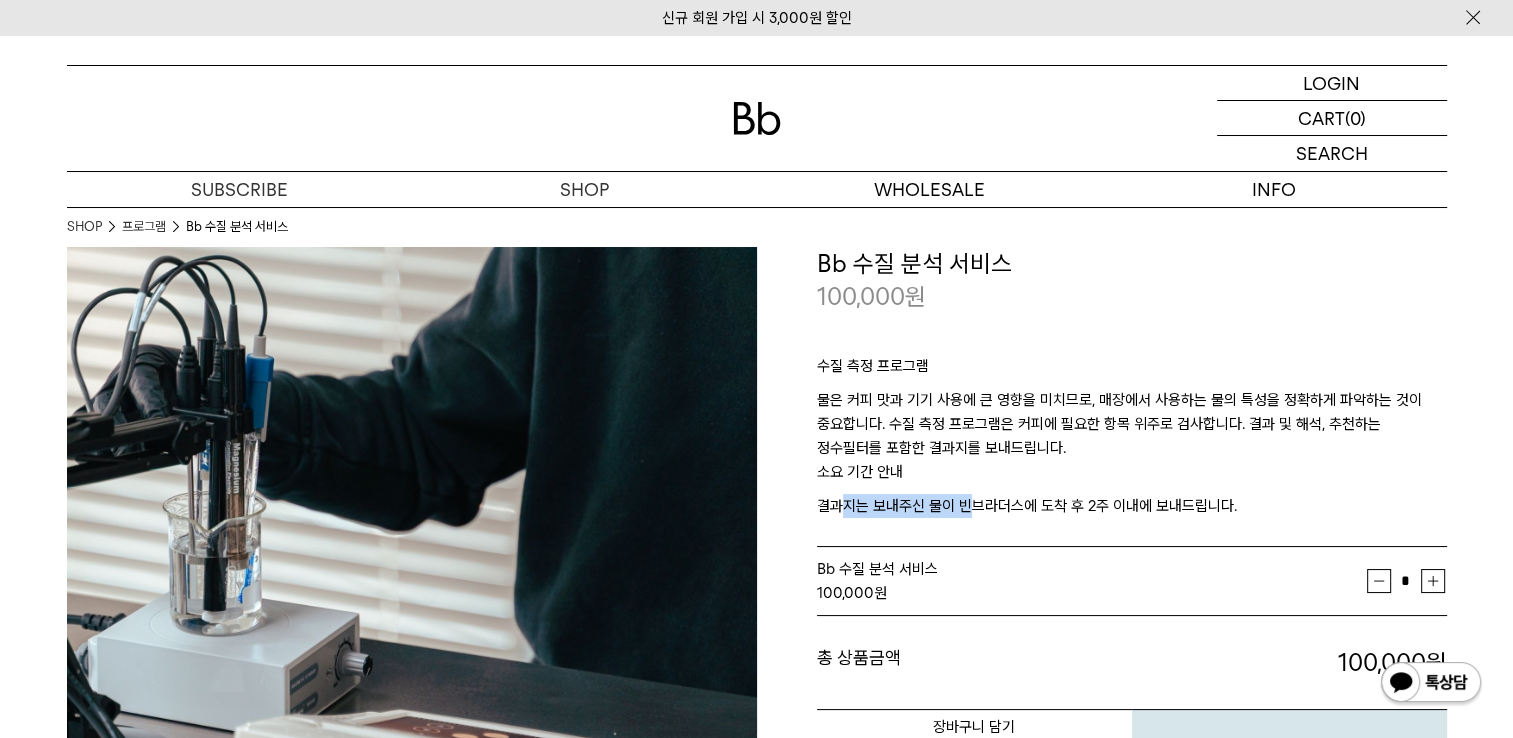 drag, startPoint x: 856, startPoint y: 506, endPoint x: 986, endPoint y: 514, distance: 130.24593 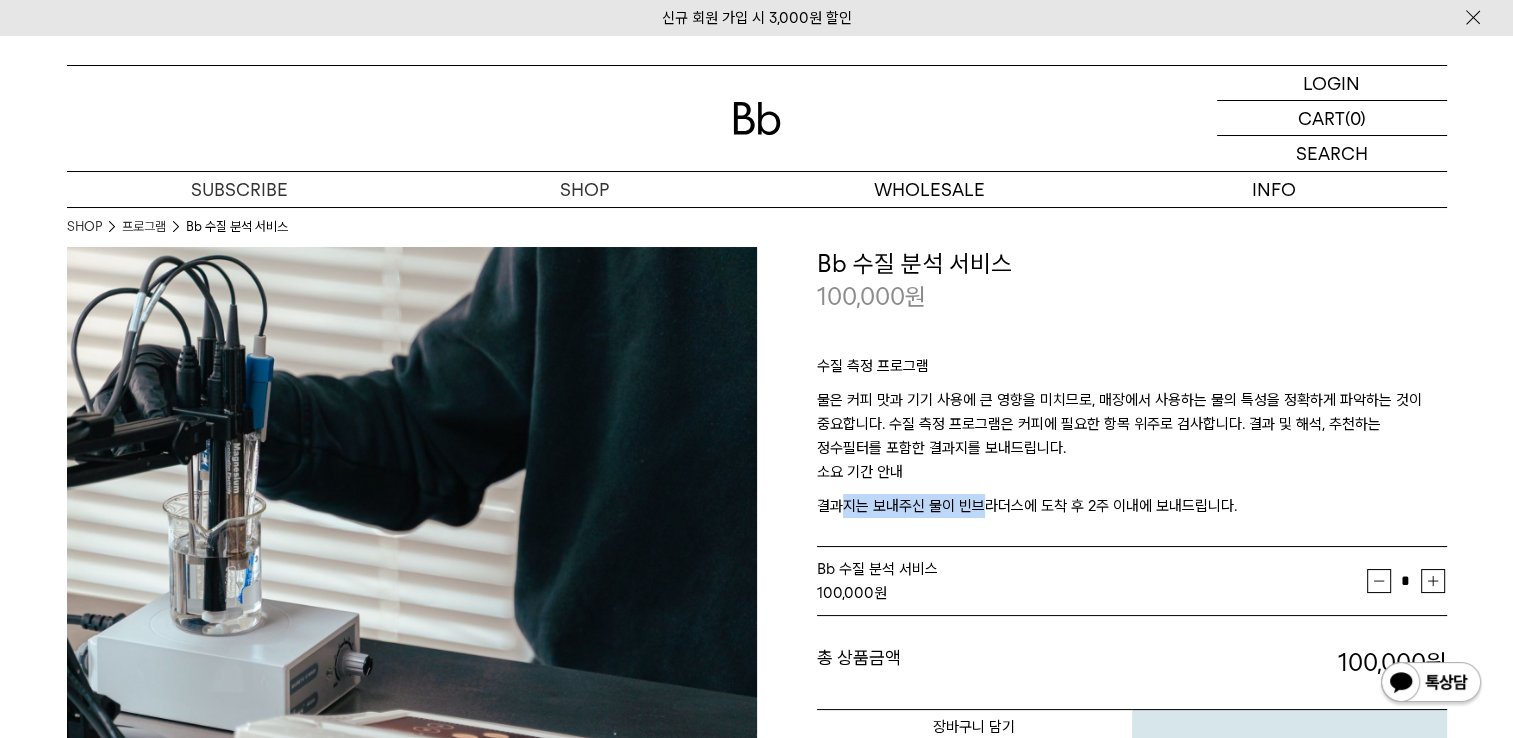 click on "결과지는 보내주신 물이 빈브라더스에 도착 후 2주 이내에 보내드립니다." at bounding box center (1132, 506) 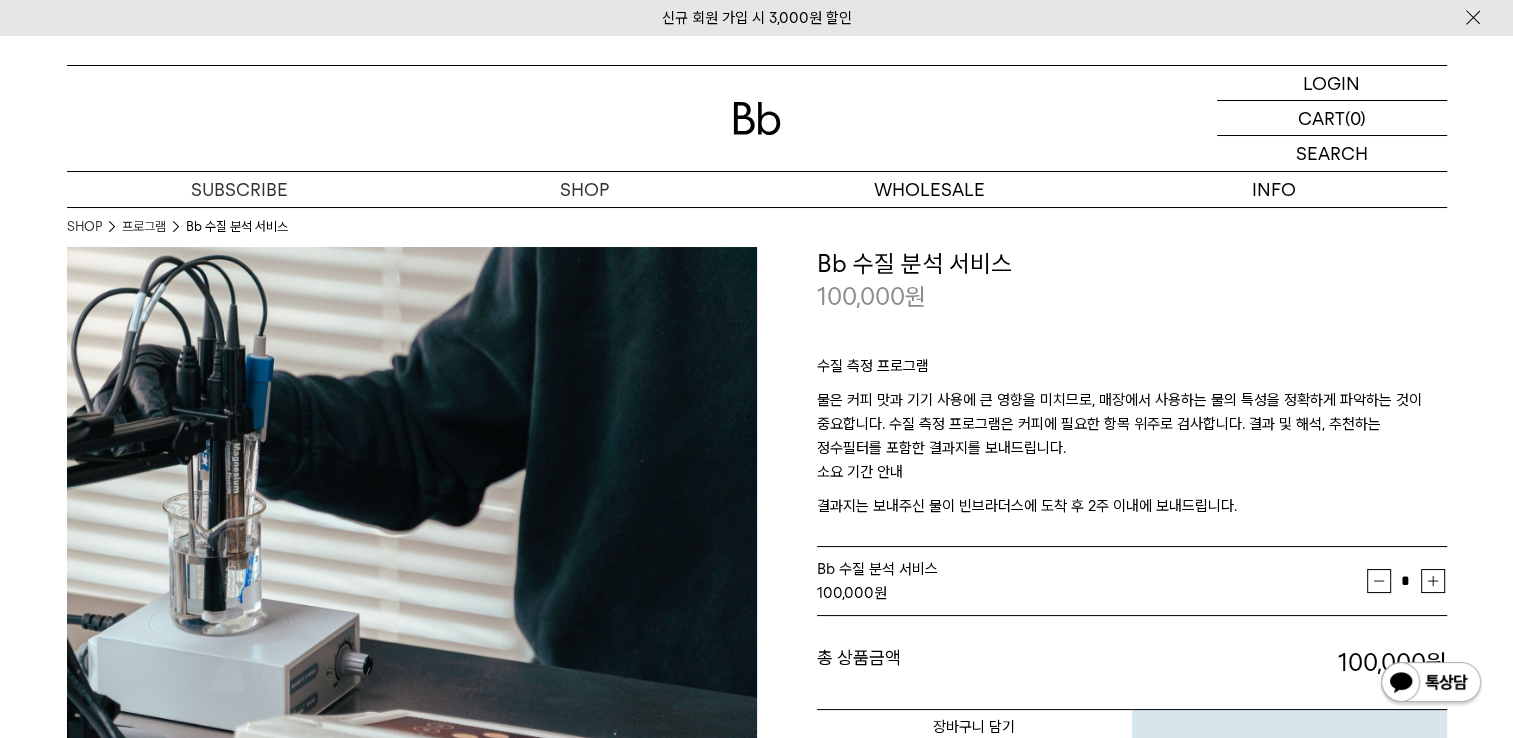 click on "결과지는 보내주신 물이 빈브라더스에 도착 후 2주 이내에 보내드립니다." at bounding box center [1132, 506] 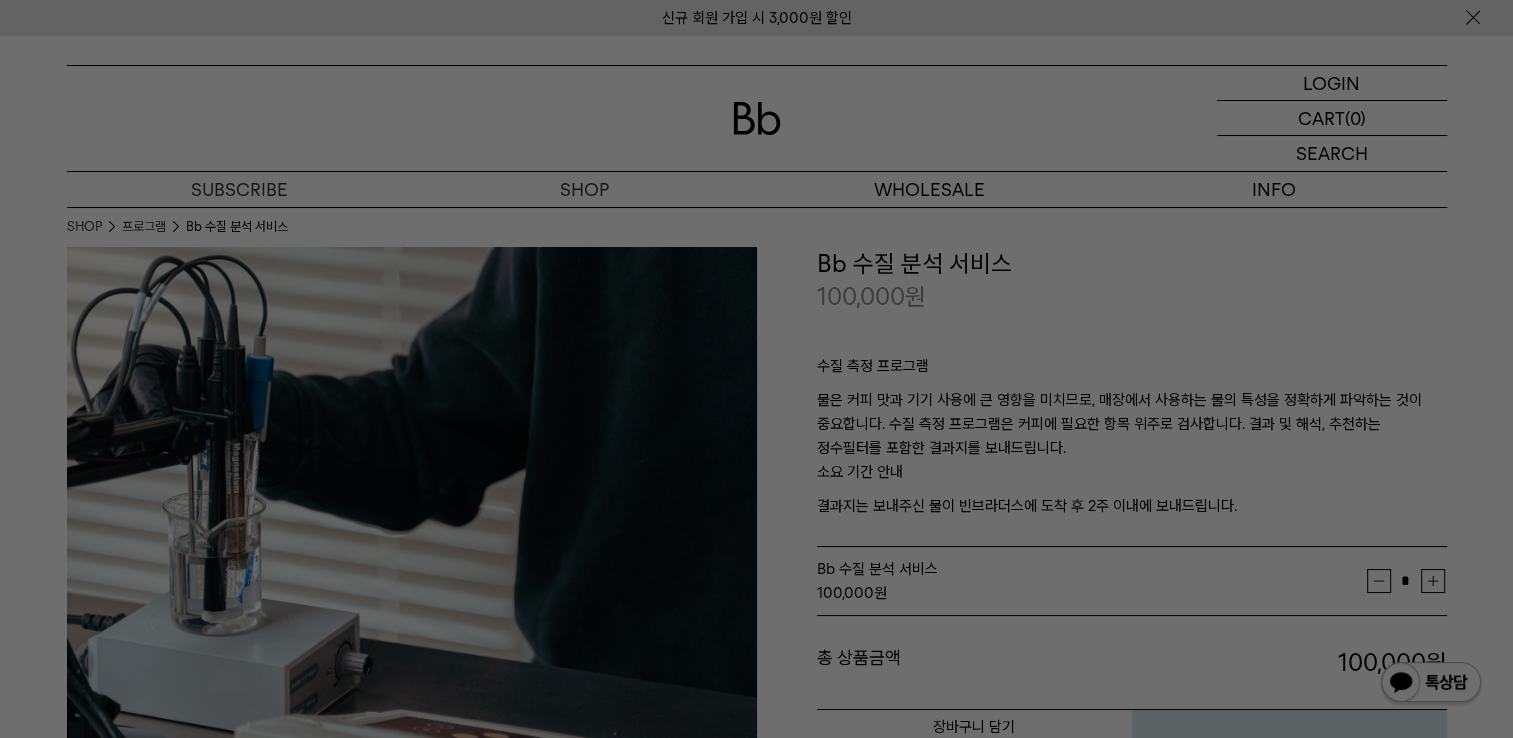 click at bounding box center [756, 369] 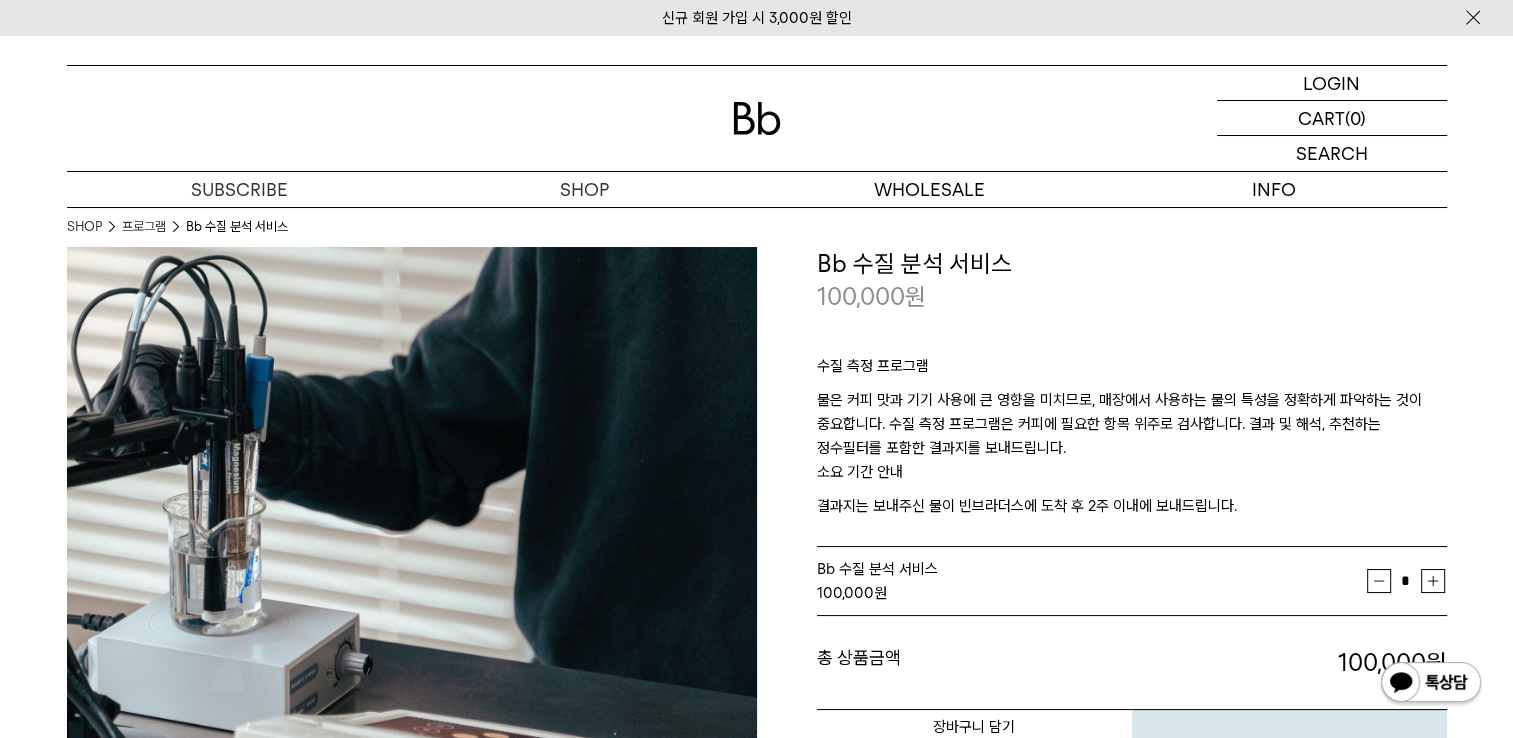click on "물은 커피 맛과 기기 사용에 큰 영향을 미치므로, 매장에서 사용하는 물의 특성을 정확하게 파악하는 것이 중요합니다. 수질 측정 프로그램은 커피에 필요한 항목 위주로 검사합니다. 결과 및 해석, 추천하는 정수필터를 포함한 결과지를 보내드립니다." at bounding box center [1132, 424] 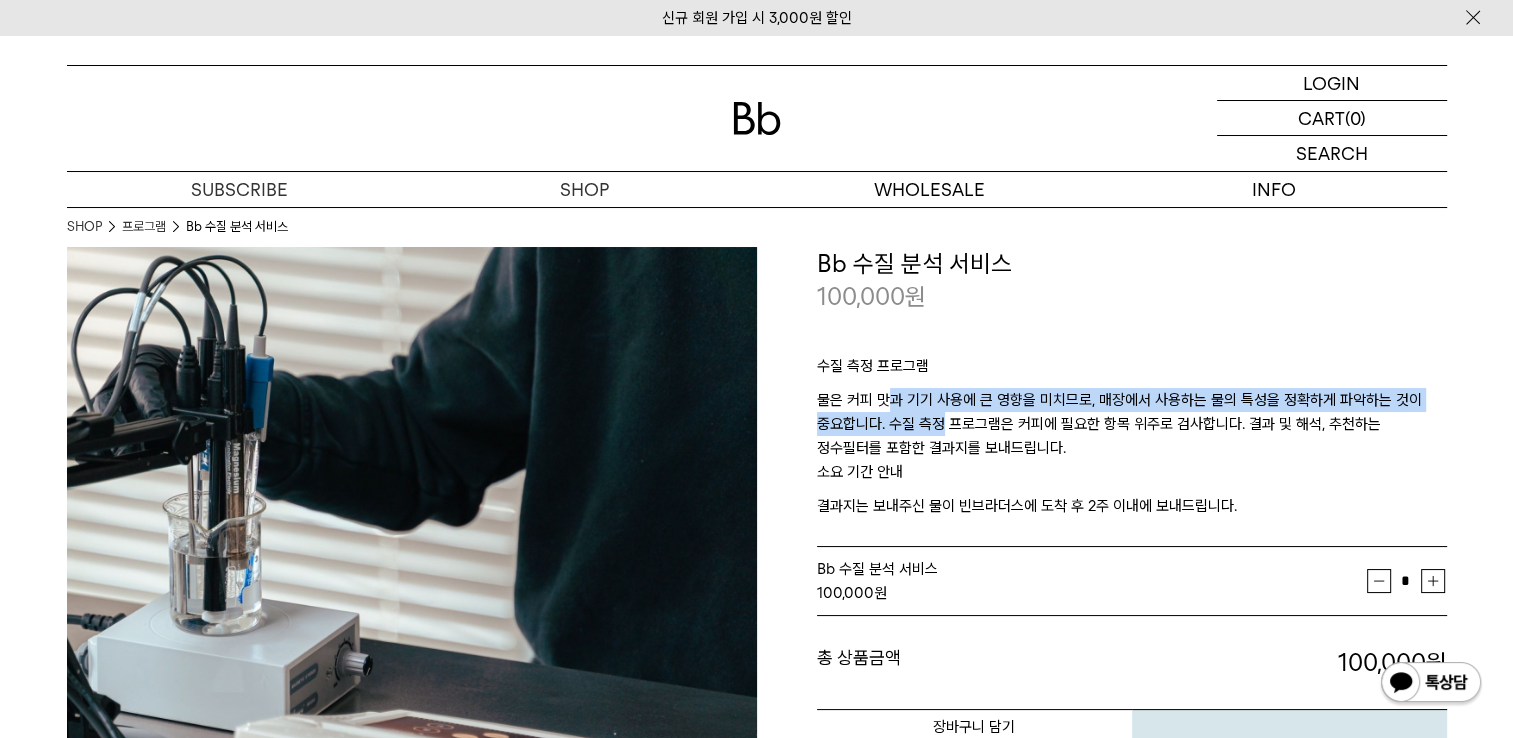 drag, startPoint x: 888, startPoint y: 387, endPoint x: 943, endPoint y: 429, distance: 69.2026 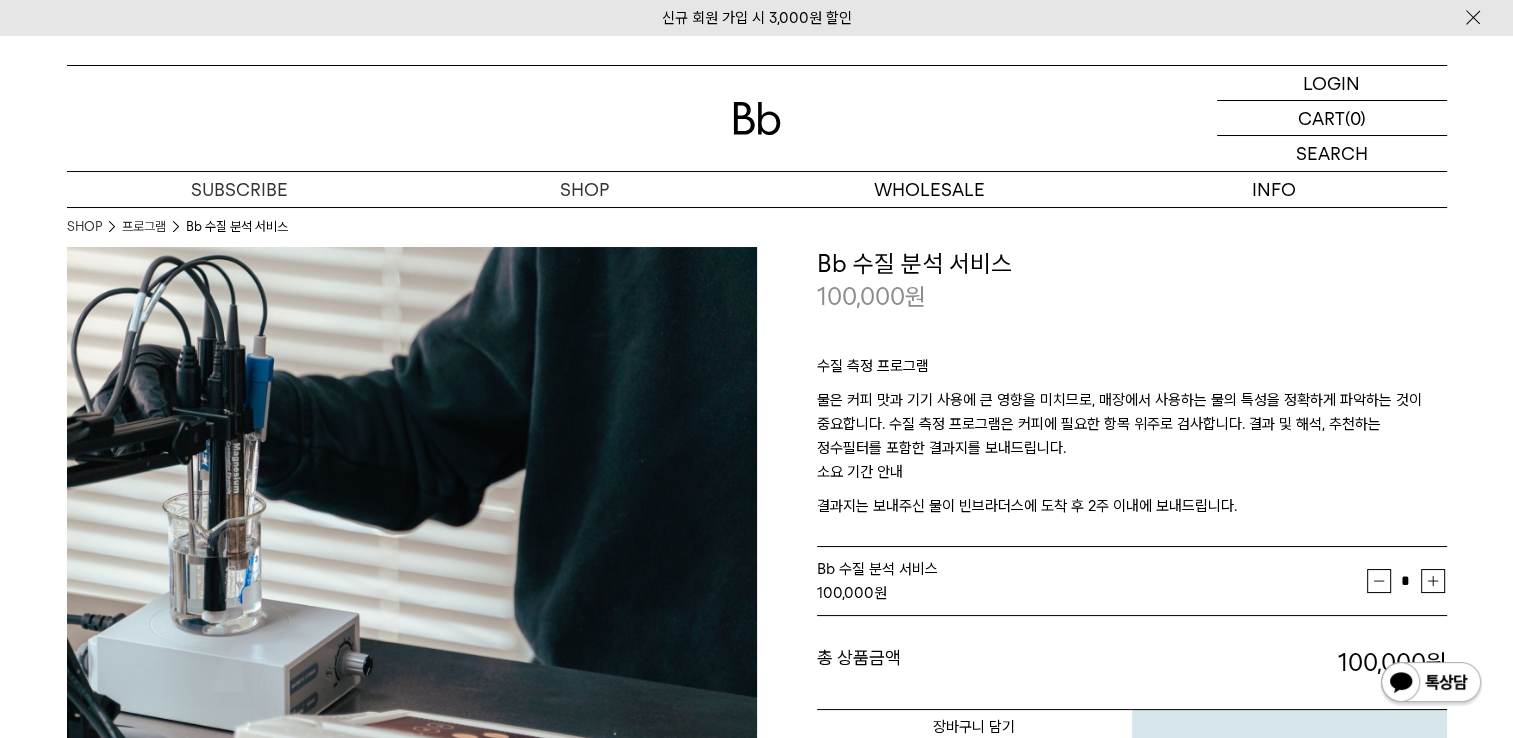 click on "물은 커피 맛과 기기 사용에 큰 영향을 미치므로, 매장에서 사용하는 물의 특성을 정확하게 파악하는 것이 중요합니다. 수질 측정 프로그램은 커피에 필요한 항목 위주로 검사합니다. 결과 및 해석, 추천하는 정수필터를 포함한 결과지를 보내드립니다." at bounding box center (1132, 424) 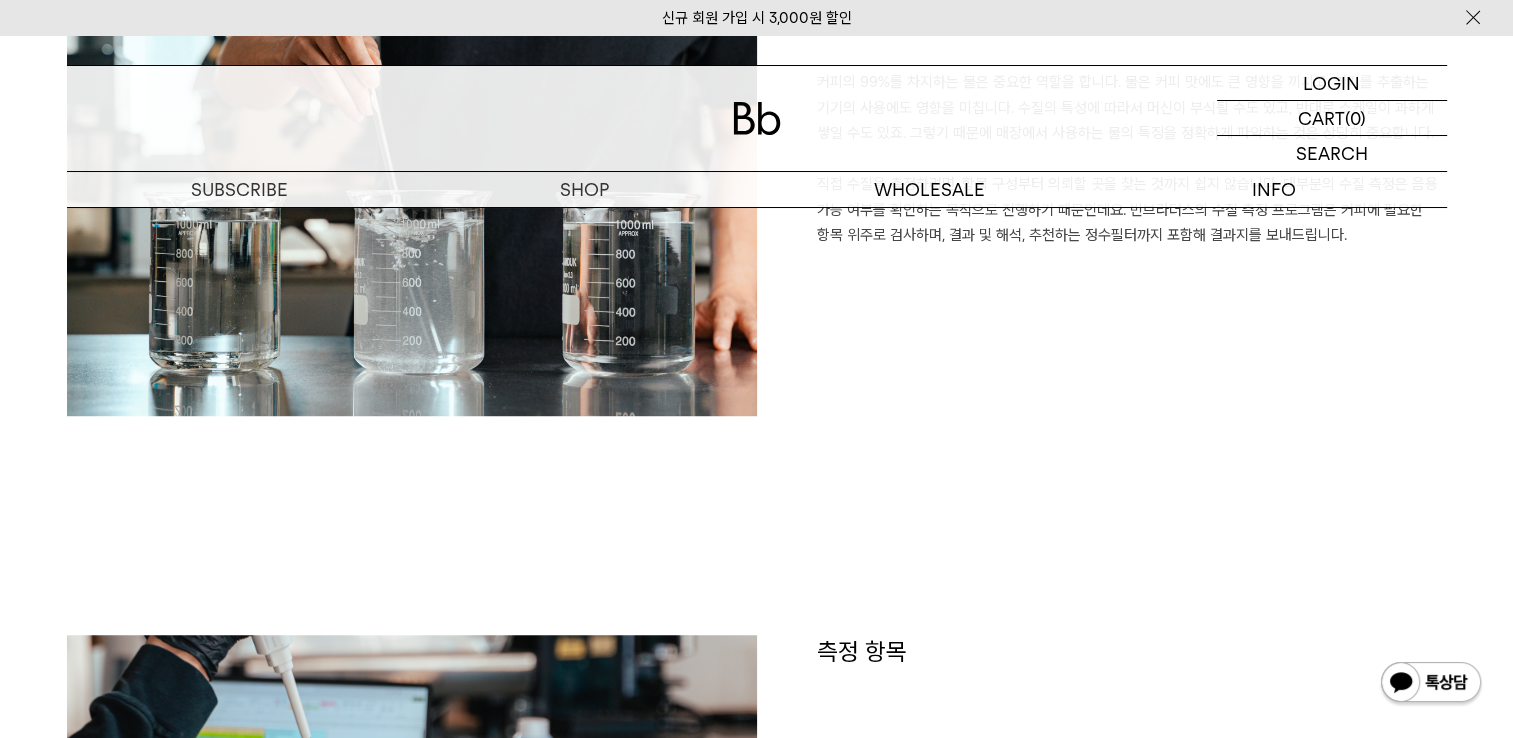 scroll, scrollTop: 1000, scrollLeft: 0, axis: vertical 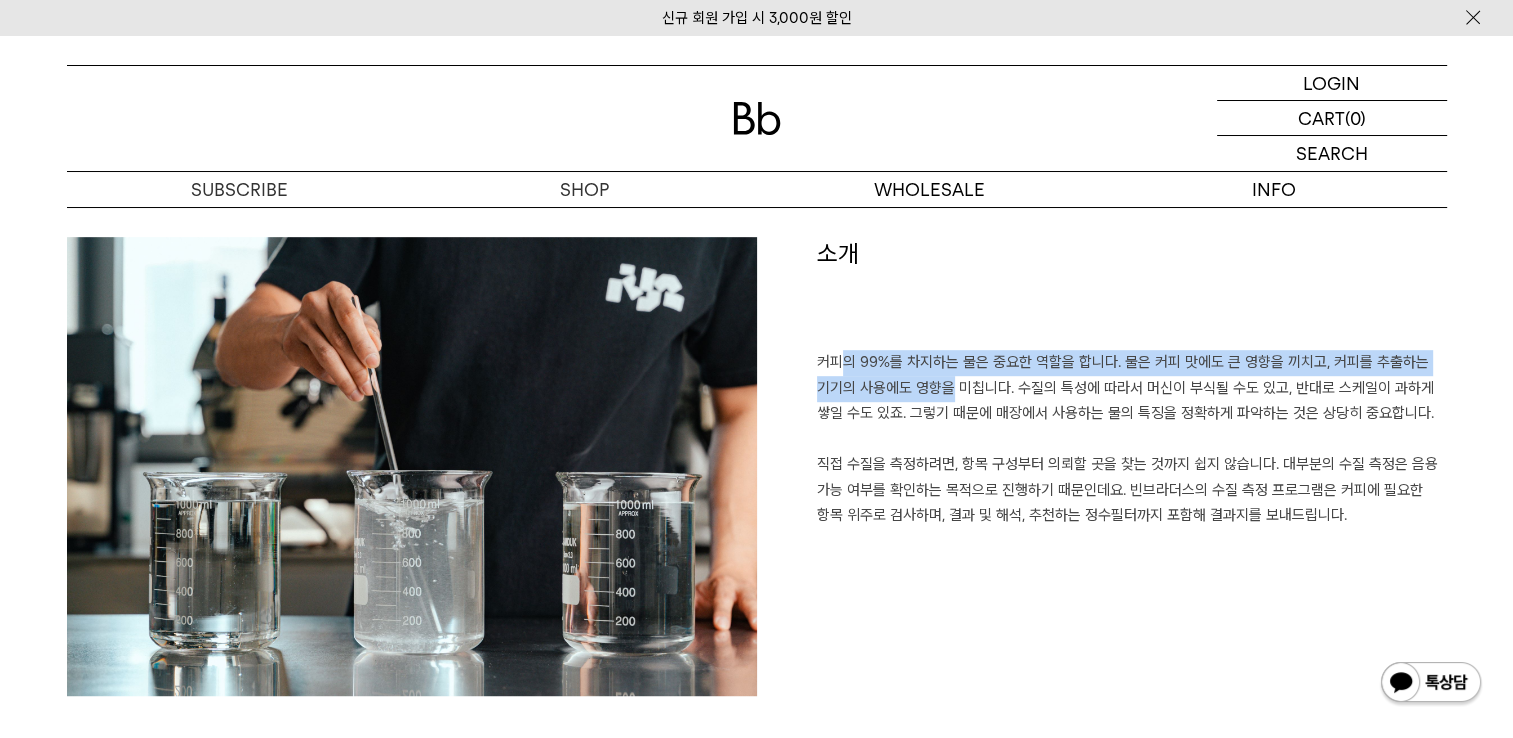 drag, startPoint x: 871, startPoint y: 371, endPoint x: 952, endPoint y: 380, distance: 81.49847 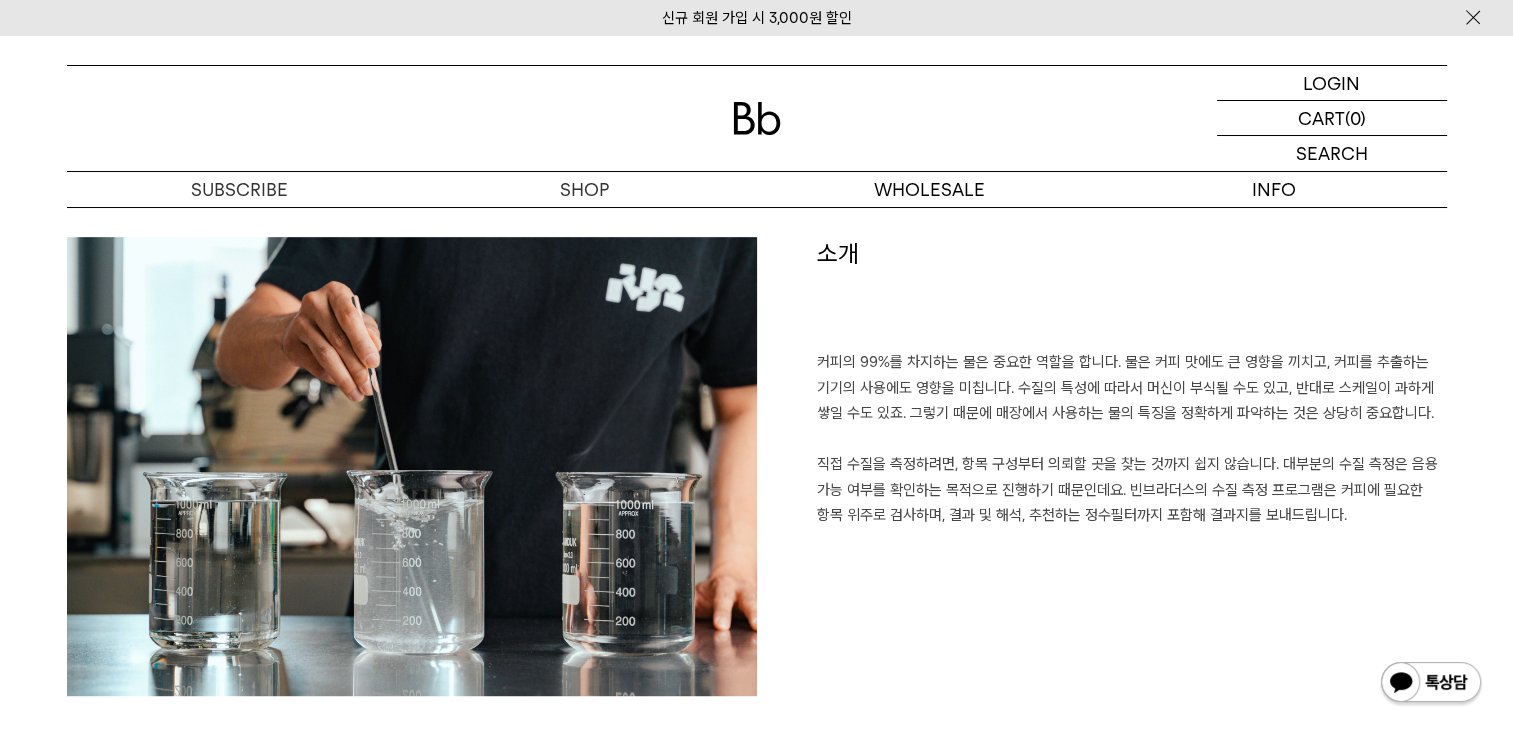 drag, startPoint x: 952, startPoint y: 380, endPoint x: 974, endPoint y: 379, distance: 22.022715 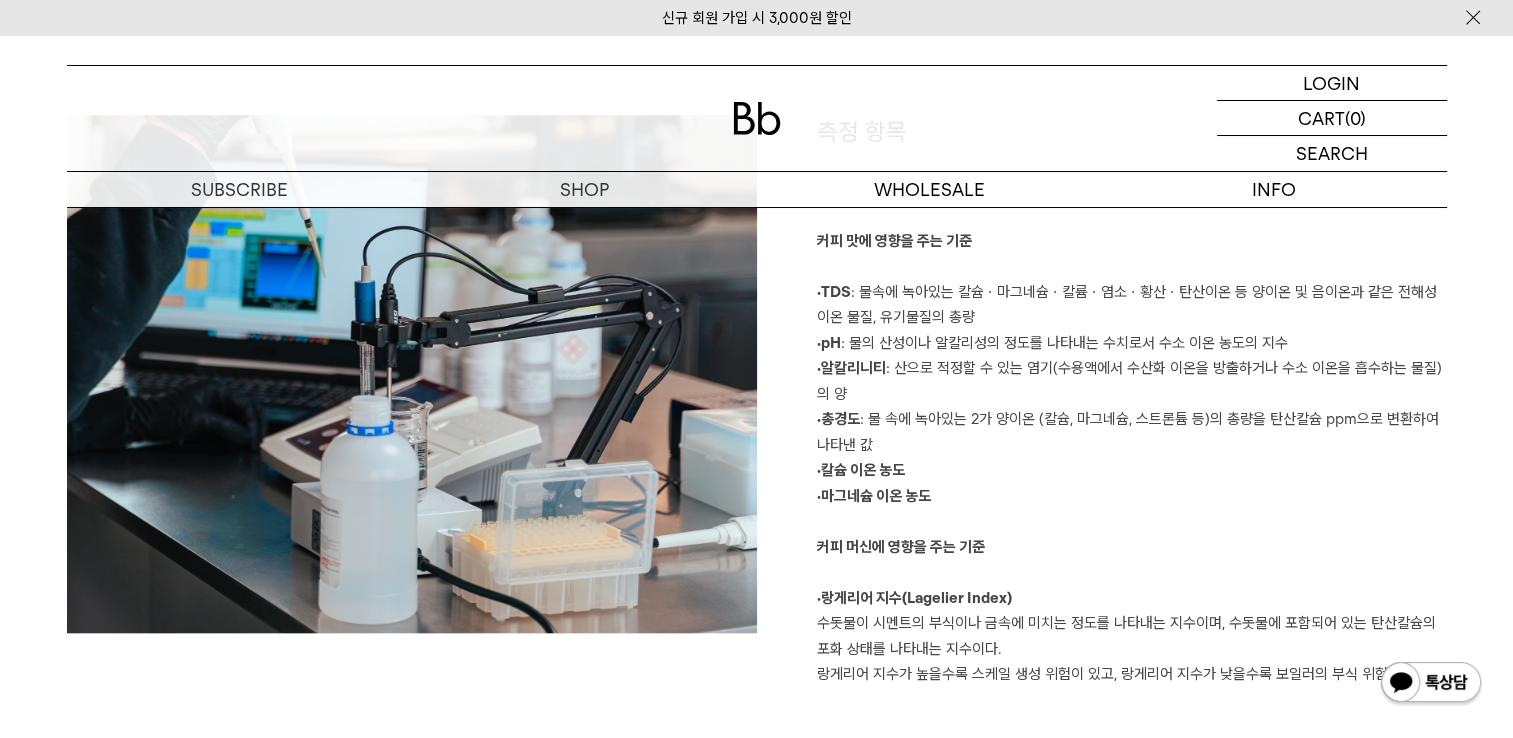 scroll, scrollTop: 1700, scrollLeft: 0, axis: vertical 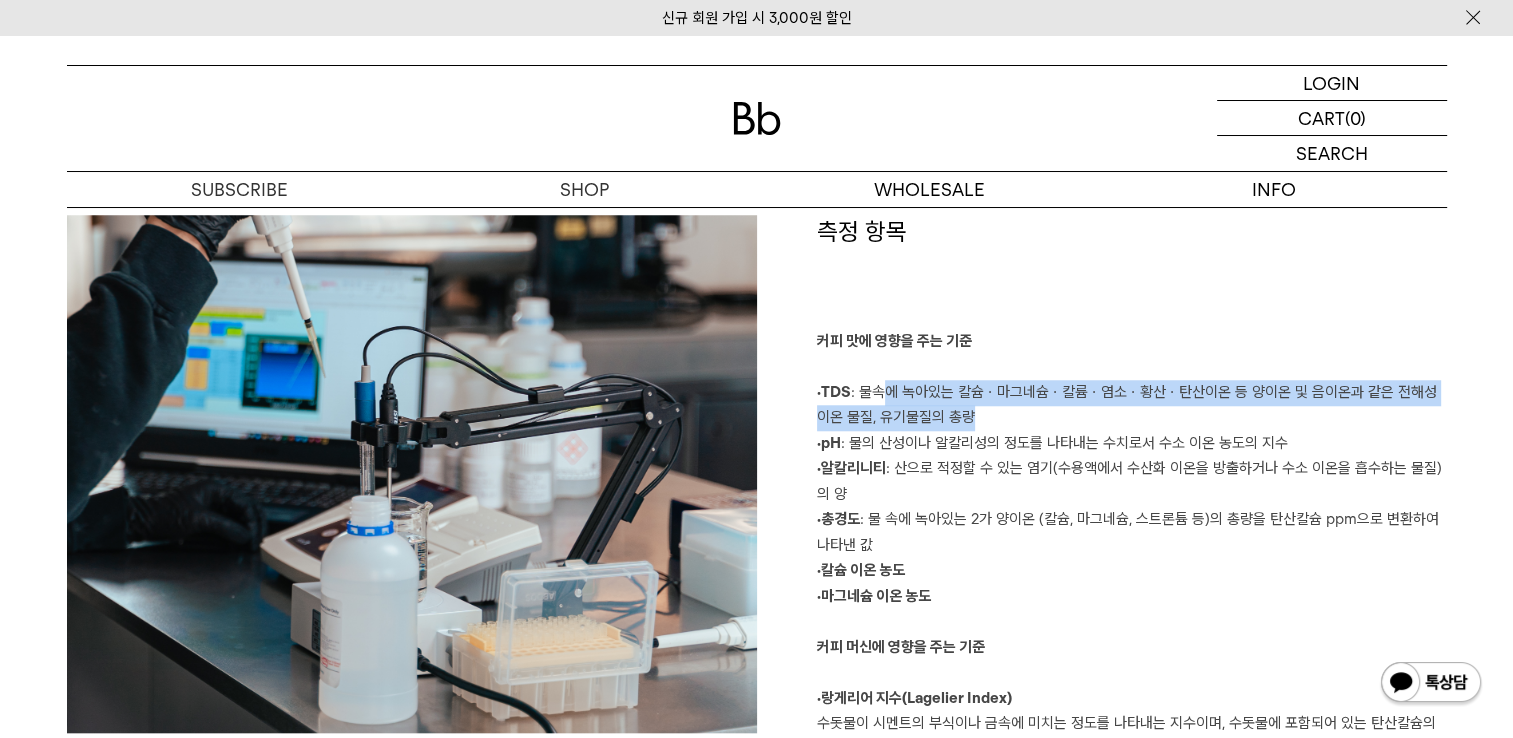 drag, startPoint x: 885, startPoint y: 381, endPoint x: 1113, endPoint y: 420, distance: 231.31148 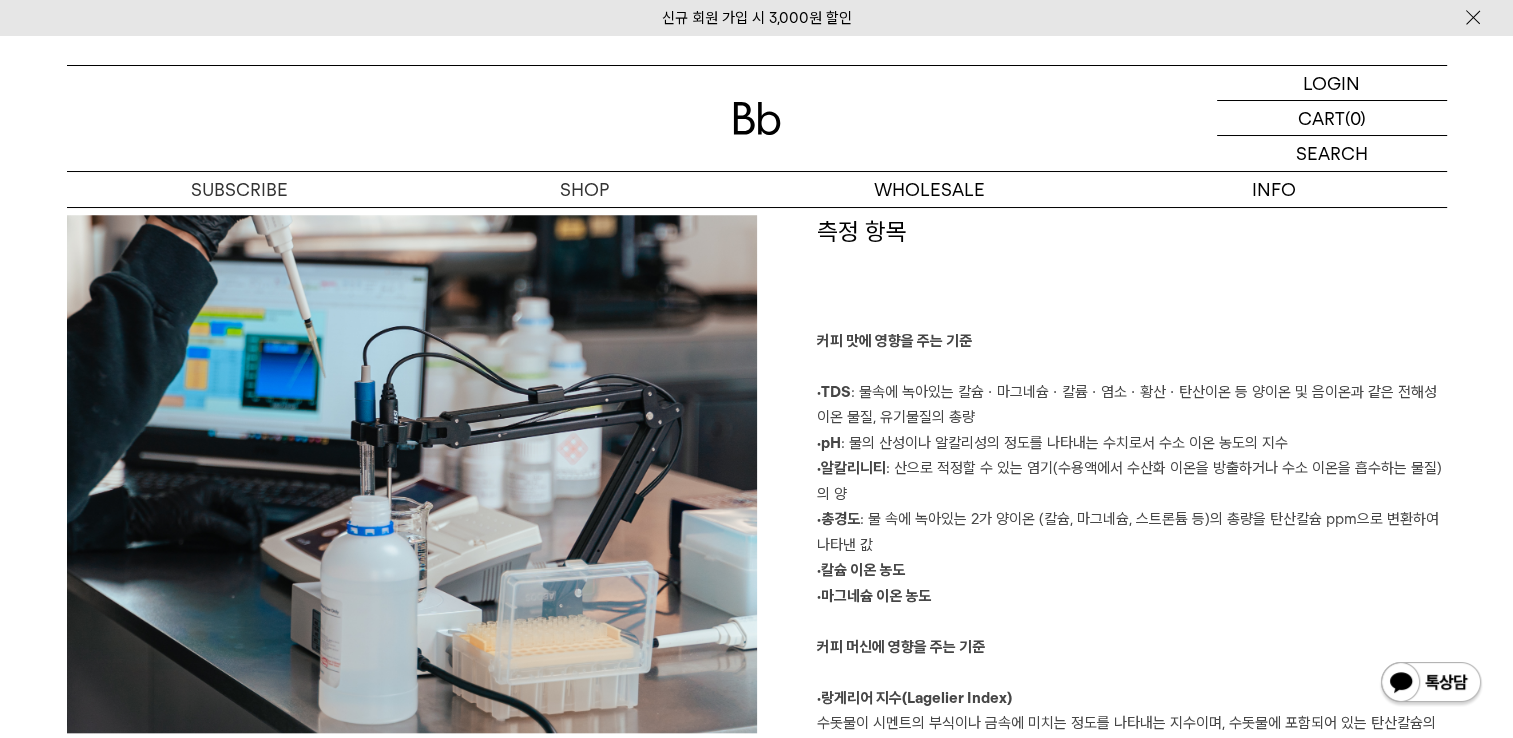 click on "커피 맛에 영향을 주는 기준
·TDS : 물속에 녹아있는 칼슘ㆍ마그네슘ㆍ칼륨ㆍ염소ㆍ황산ㆍ탄산이온 등 양이온 및 음이온과 같은 전해성 이온 물질, 유기물질의 총량
·pH : 물의 산성이나 알칼리성의 정도를 나타내는 수치로서 수소 이온 농도의 지수
·알칼리니티 : 산으로 적정할 수 있는 염기(수용액에서 수산화 이온을 방출하거나 수소 이온을 흡수하는 물질)의 양
·총경도 : 물 속에 녹아있는 2가 양이온 (칼슘, 마그네슘, 스트론튬 등)의 총량을 탄산칼슘 ppm으로 변환하여 나타낸 값
·칼슘 이온 농도
·마그네슘 이온 농도
커피 머신에 영향을 주는 기준
·랑게리어 지수(Lagelier Index)
수돗물이 시멘트의 부식이나 금속에 미치는 정도를 나타내는 지수이며, 수돗물에 포함되어 있는 탄산칼슘의 포화 상태를 나타내는 지수이다." at bounding box center (1132, 558) 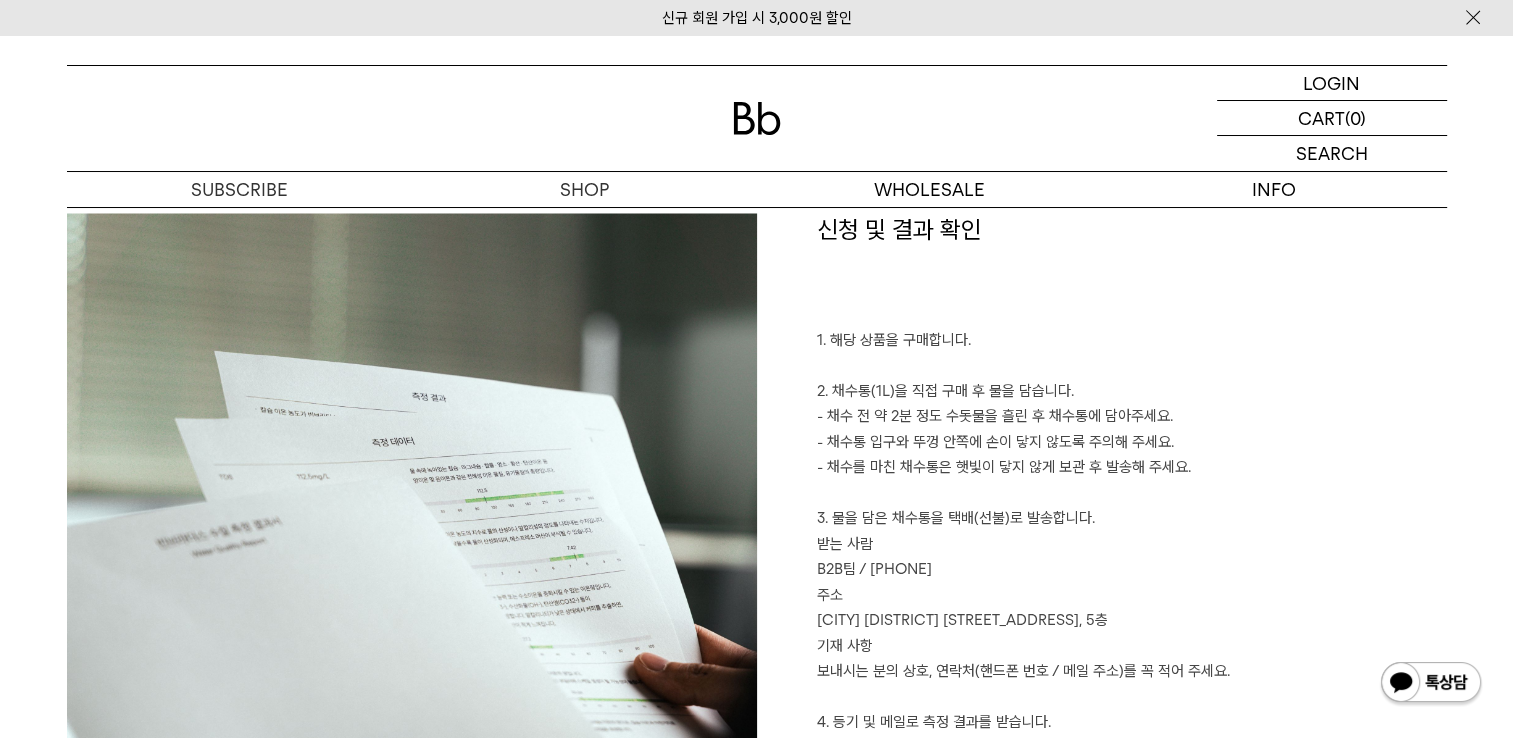 scroll, scrollTop: 3500, scrollLeft: 0, axis: vertical 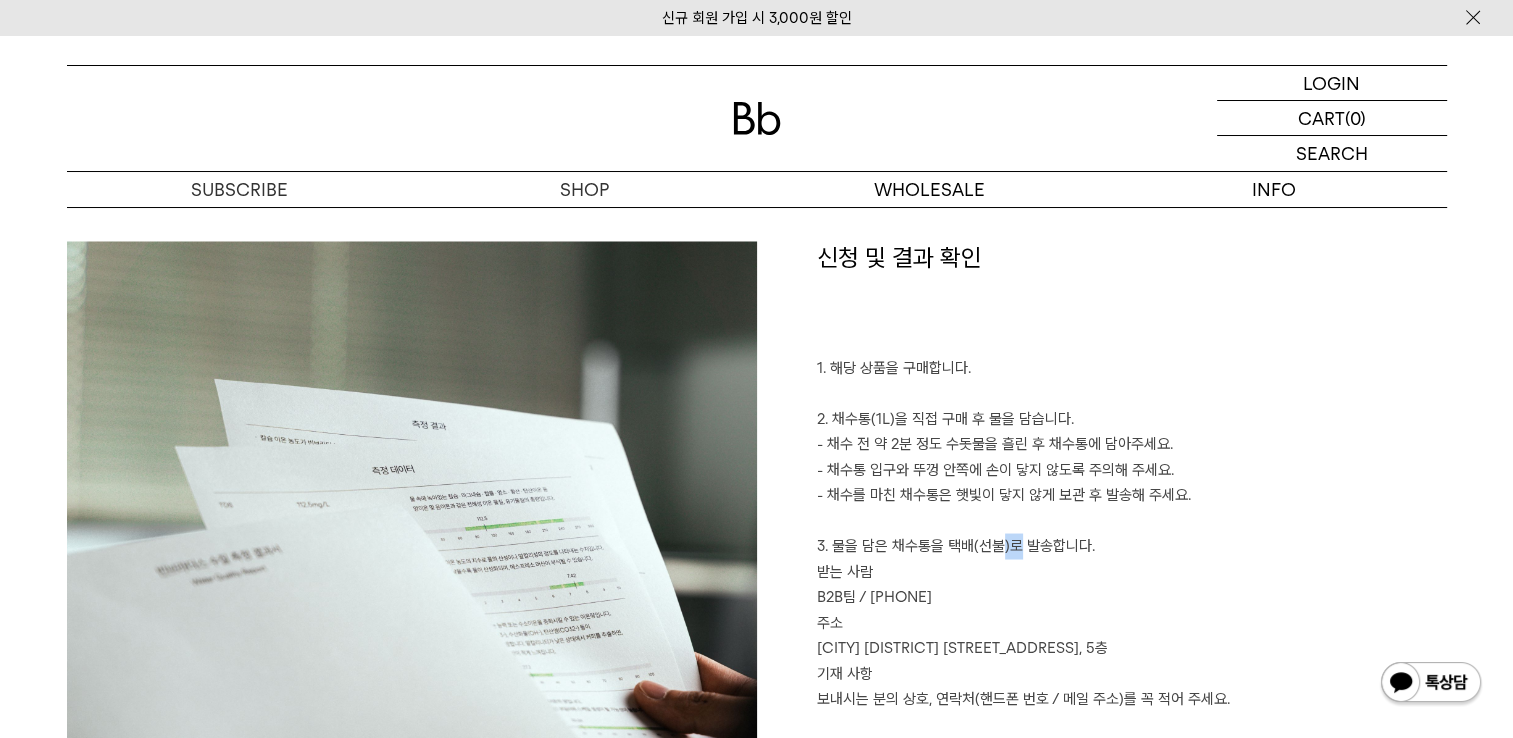 drag, startPoint x: 986, startPoint y: 531, endPoint x: 1012, endPoint y: 529, distance: 26.076809 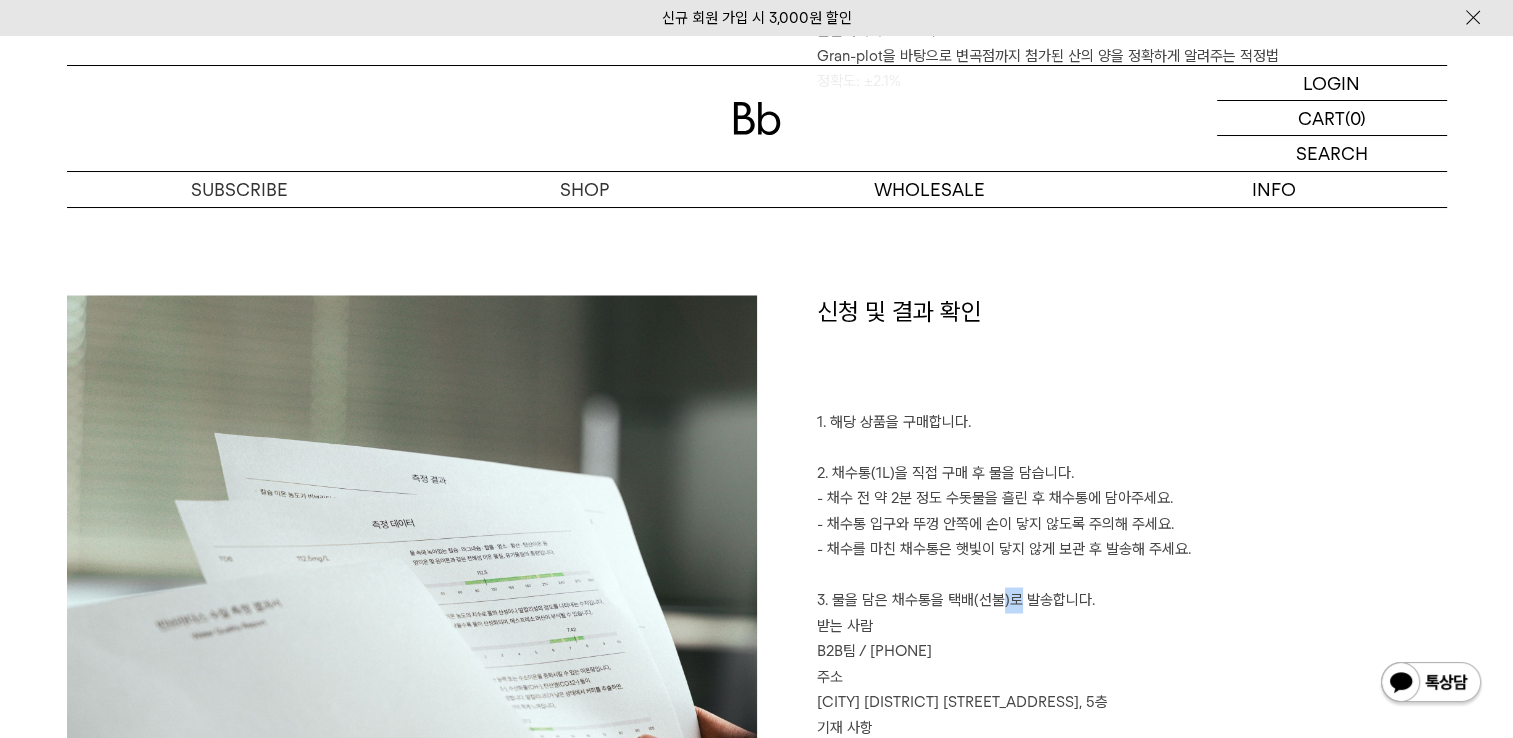 scroll, scrollTop: 3400, scrollLeft: 0, axis: vertical 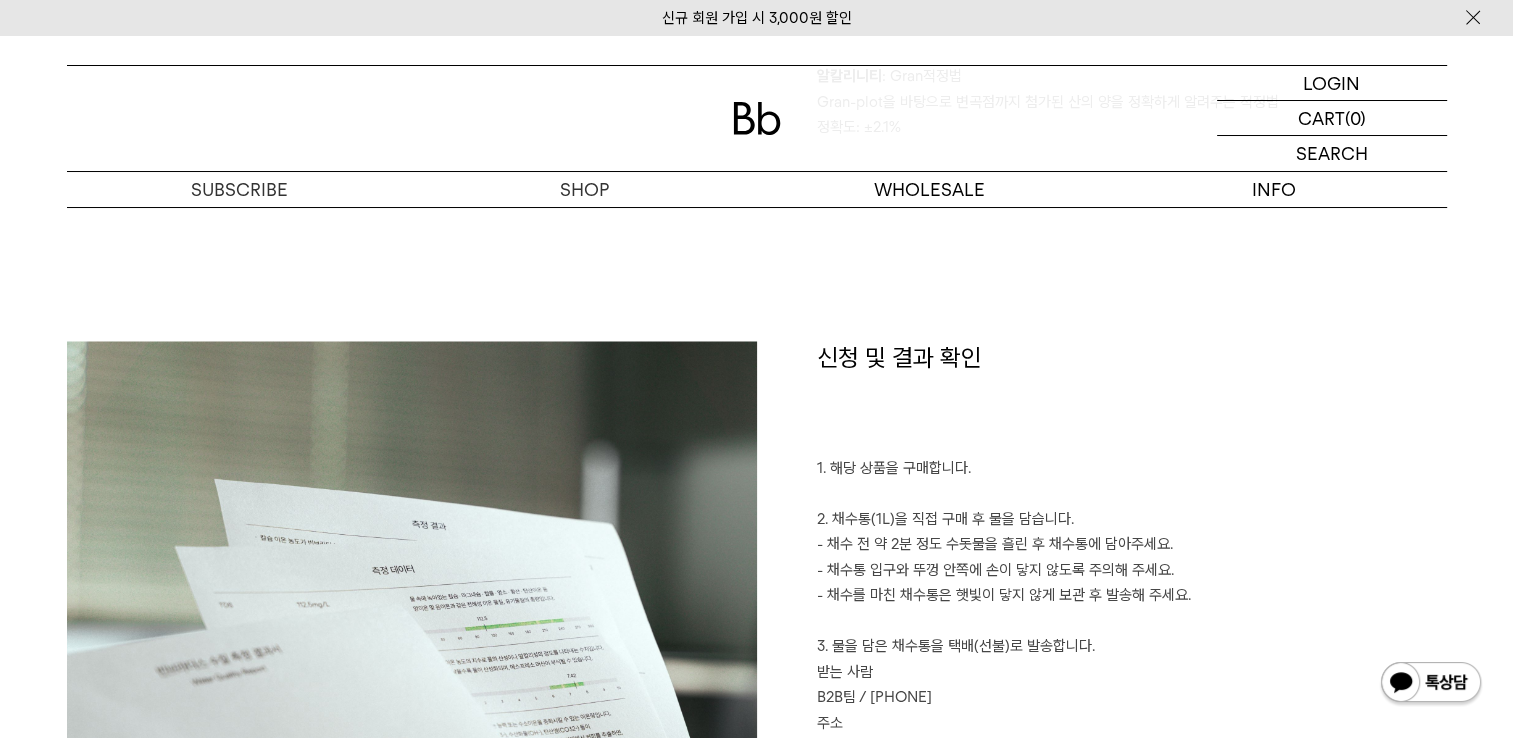 drag, startPoint x: 866, startPoint y: 506, endPoint x: 942, endPoint y: 510, distance: 76.105194 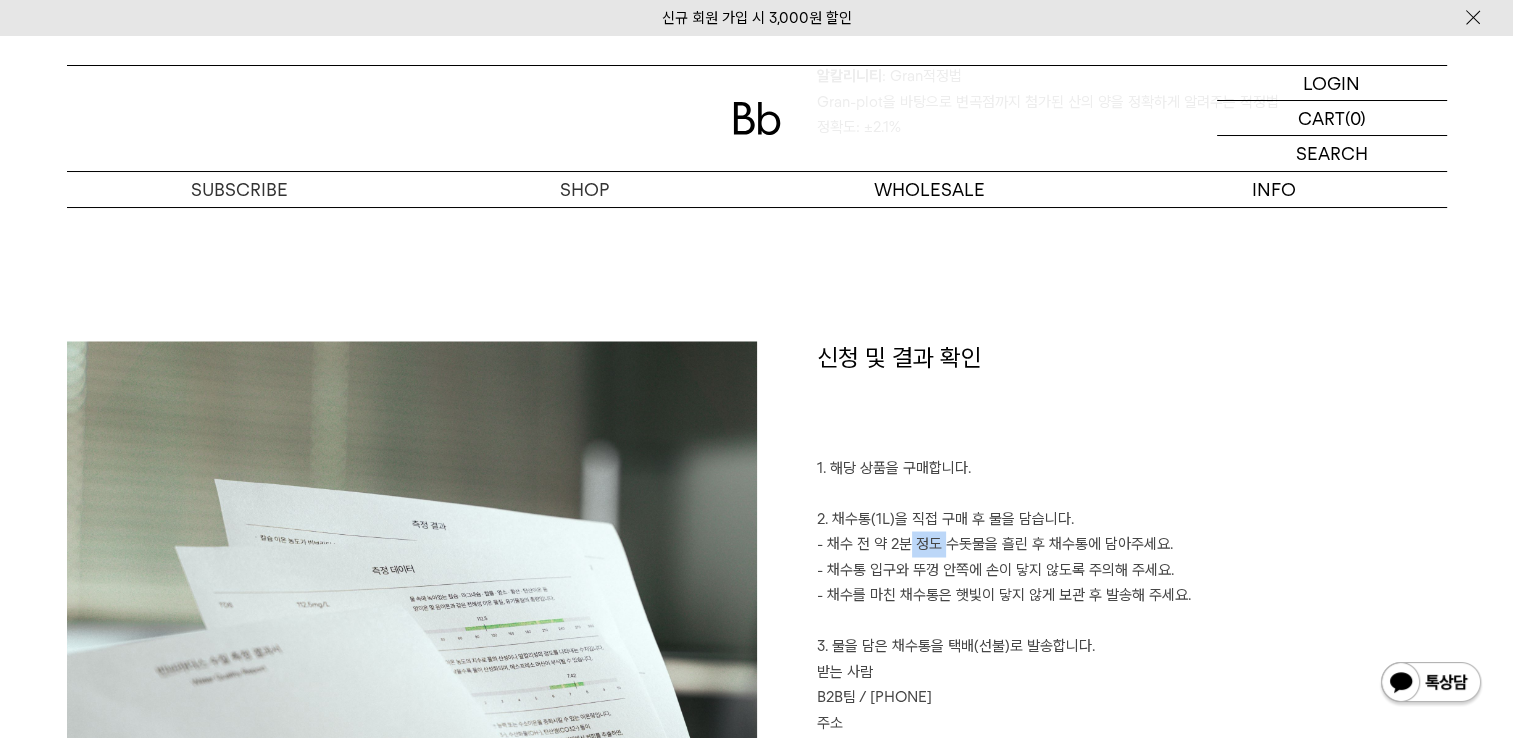 drag, startPoint x: 869, startPoint y: 520, endPoint x: 903, endPoint y: 528, distance: 34.928497 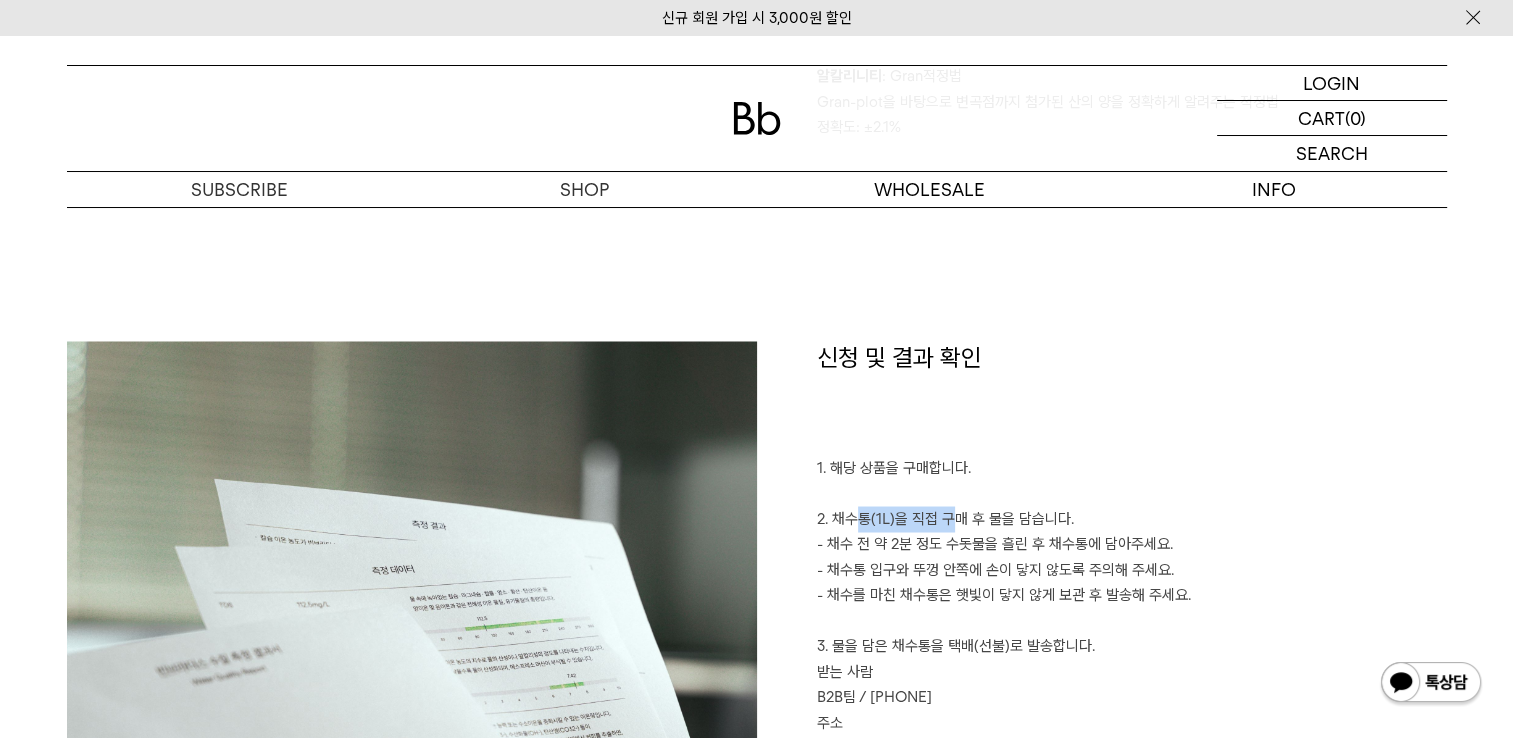drag, startPoint x: 844, startPoint y: 486, endPoint x: 941, endPoint y: 505, distance: 98.84331 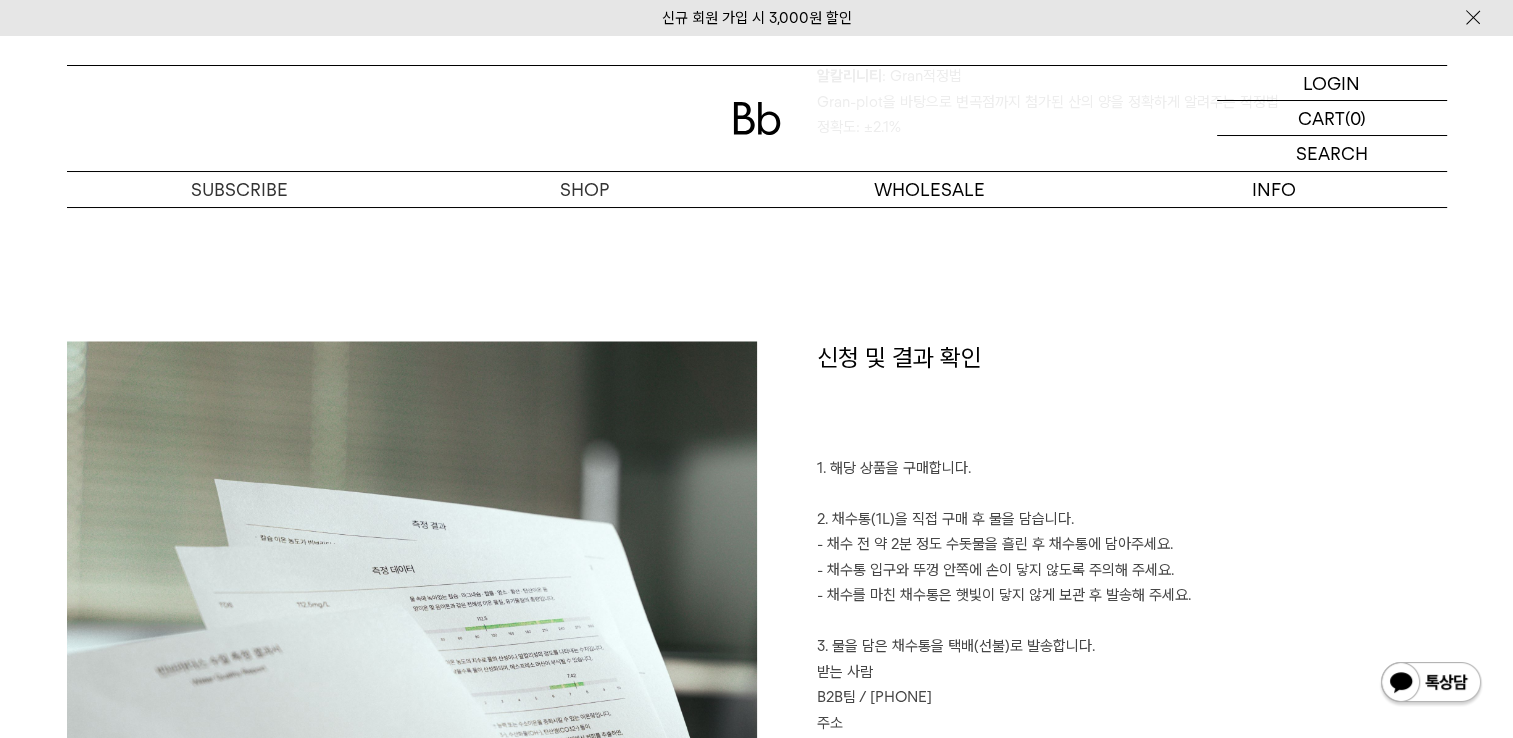 drag, startPoint x: 941, startPoint y: 505, endPoint x: 852, endPoint y: 510, distance: 89.140335 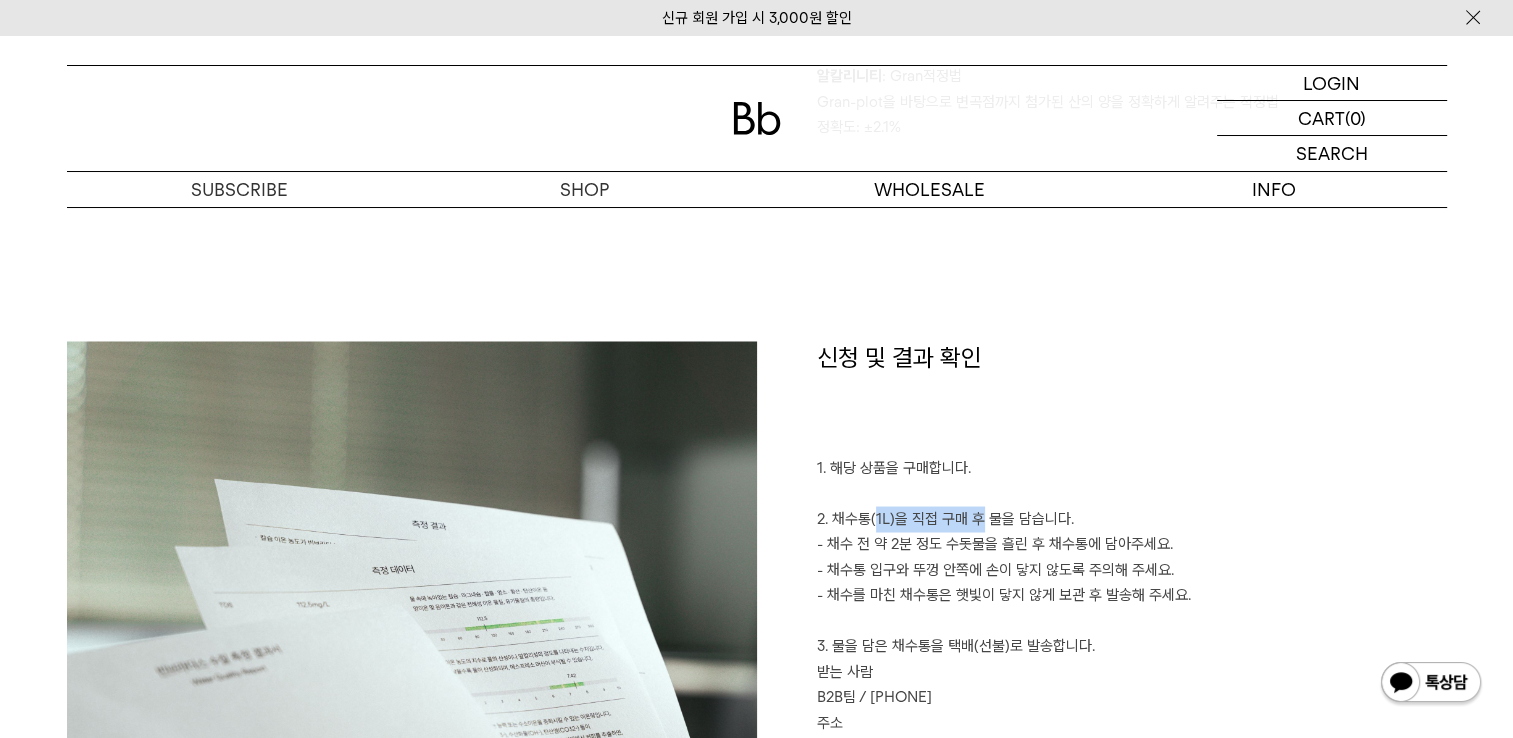 drag, startPoint x: 878, startPoint y: 490, endPoint x: 988, endPoint y: 494, distance: 110.0727 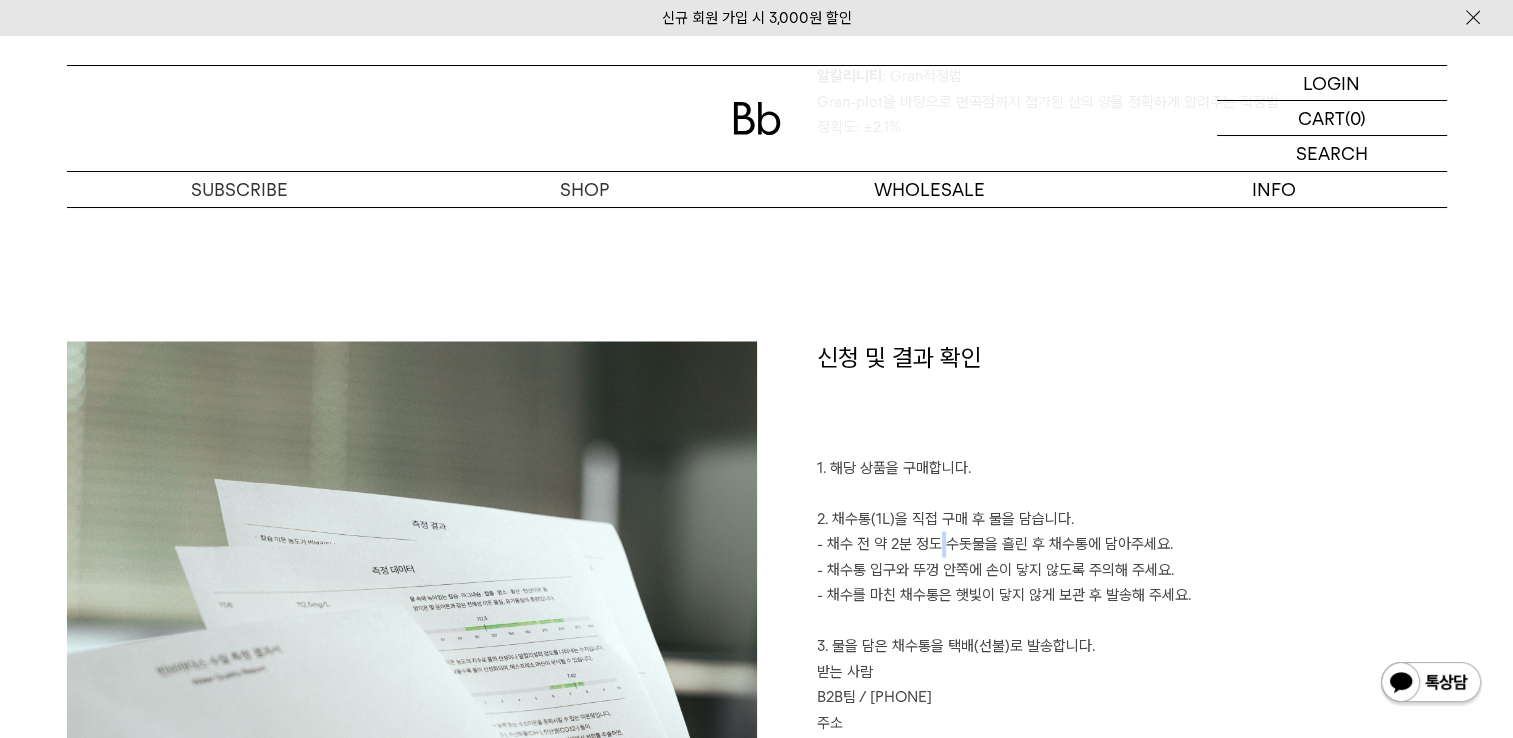 click on "1. 해당 상품을 구매합니다.
2. 채수통(1L)을 직접 구매 후 물을 담습니다.
- 채수 전 약 2분 정도 수돗물을 흘린 후 채수통에 담아주세요.
- 채수통 입구와 뚜껑 안쪽에 손이 닿지 않도록 주의해 주세요.
- 채수를 마친 채수통은 햇빛이 닿지 않게 보관 후 발송해 주세요.
3. 물을 담은 채수통을 택배(선불)로 발송합니다.
받는 사람
B2B팀 / 010-8767-4709
주소
서울시 마포구 토정로9길 2, 5층
기재 사항
보내시는 분의 상호, 연락처(핸드폰 번호 / 메일 주소)를 꼭 적어 주세요.
4. 등기 및 메일로 측정 결과를 받습니다.
- 채수통 도착 후 2주 이내에 보내드립니다." at bounding box center (1132, 684) 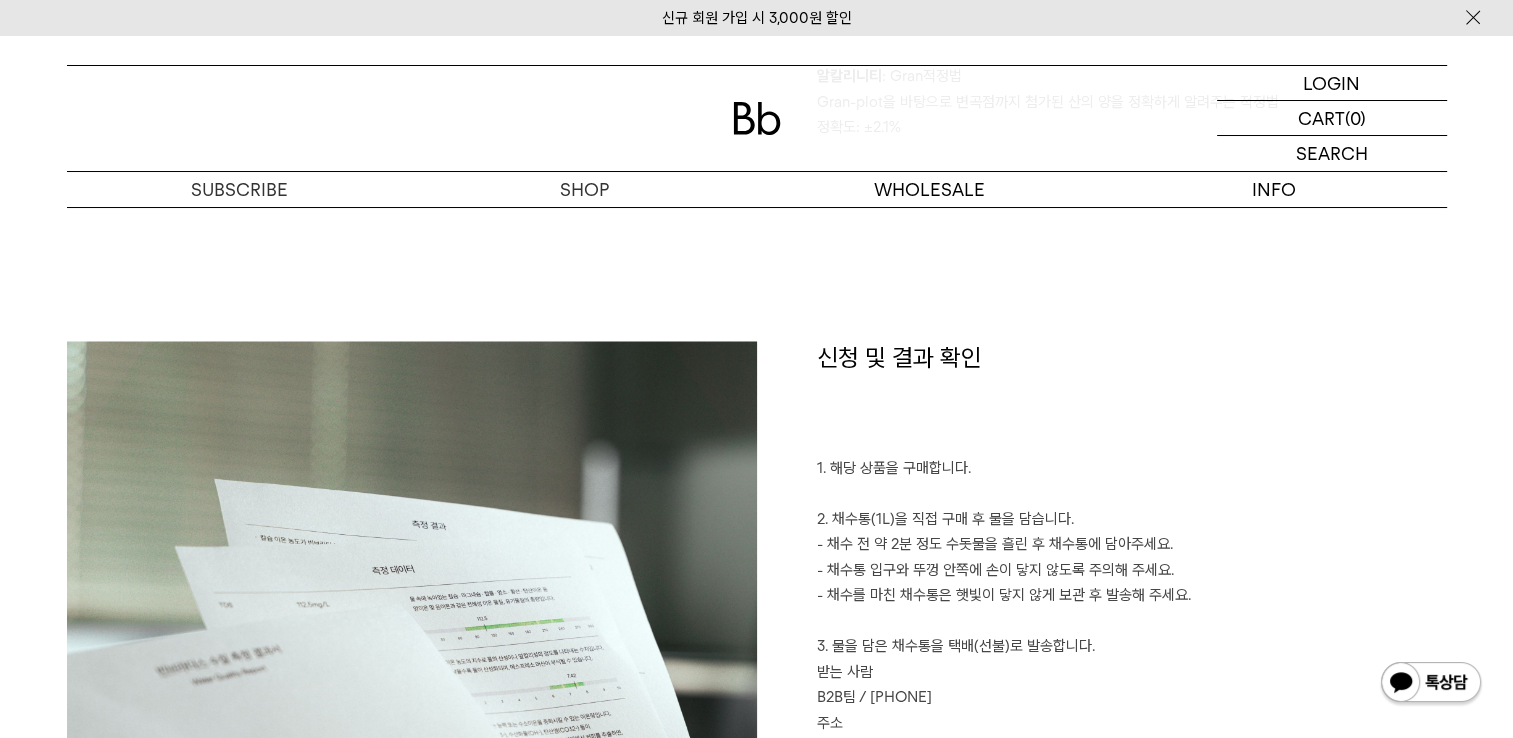 drag, startPoint x: 894, startPoint y: 519, endPoint x: 862, endPoint y: 526, distance: 32.75668 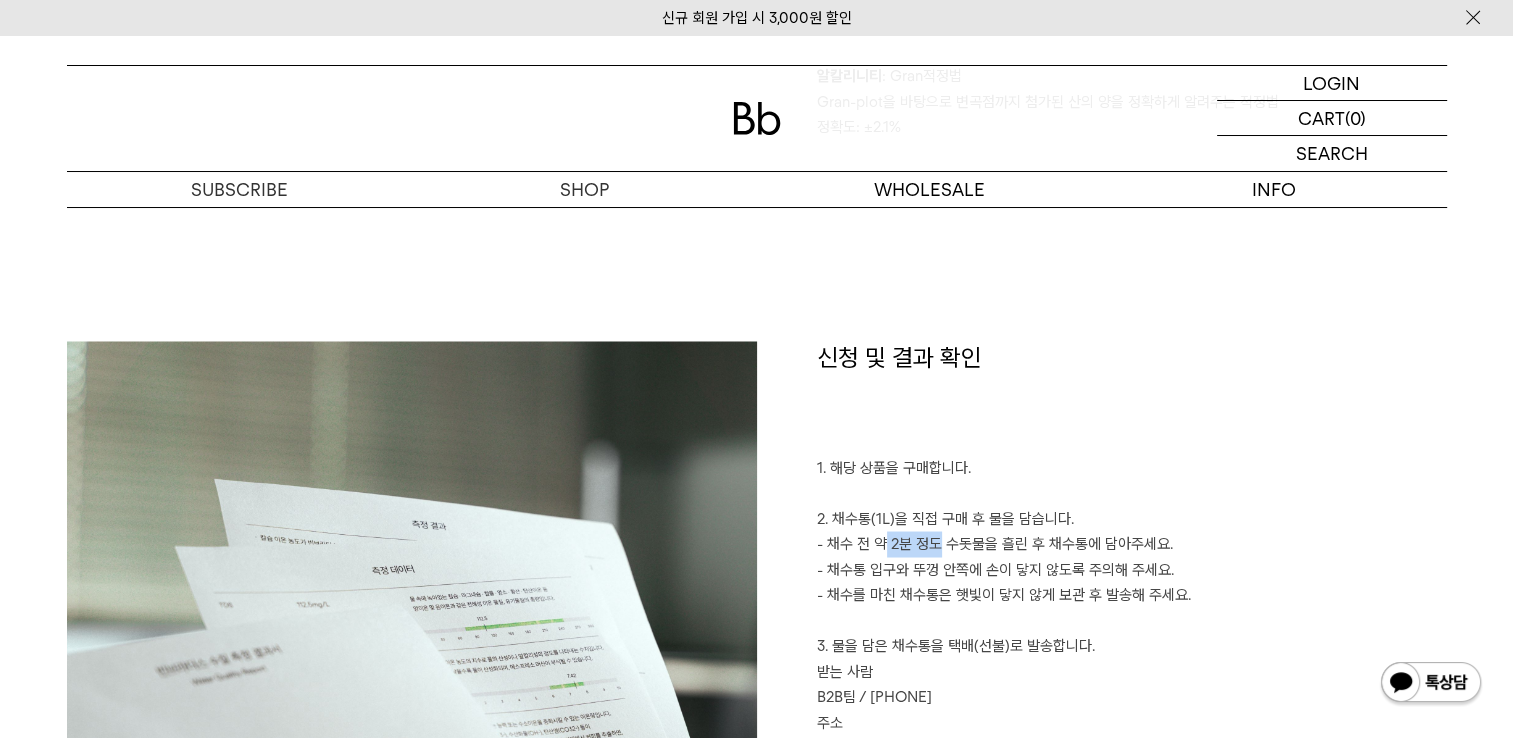 drag, startPoint x: 839, startPoint y: 526, endPoint x: 937, endPoint y: 531, distance: 98.12747 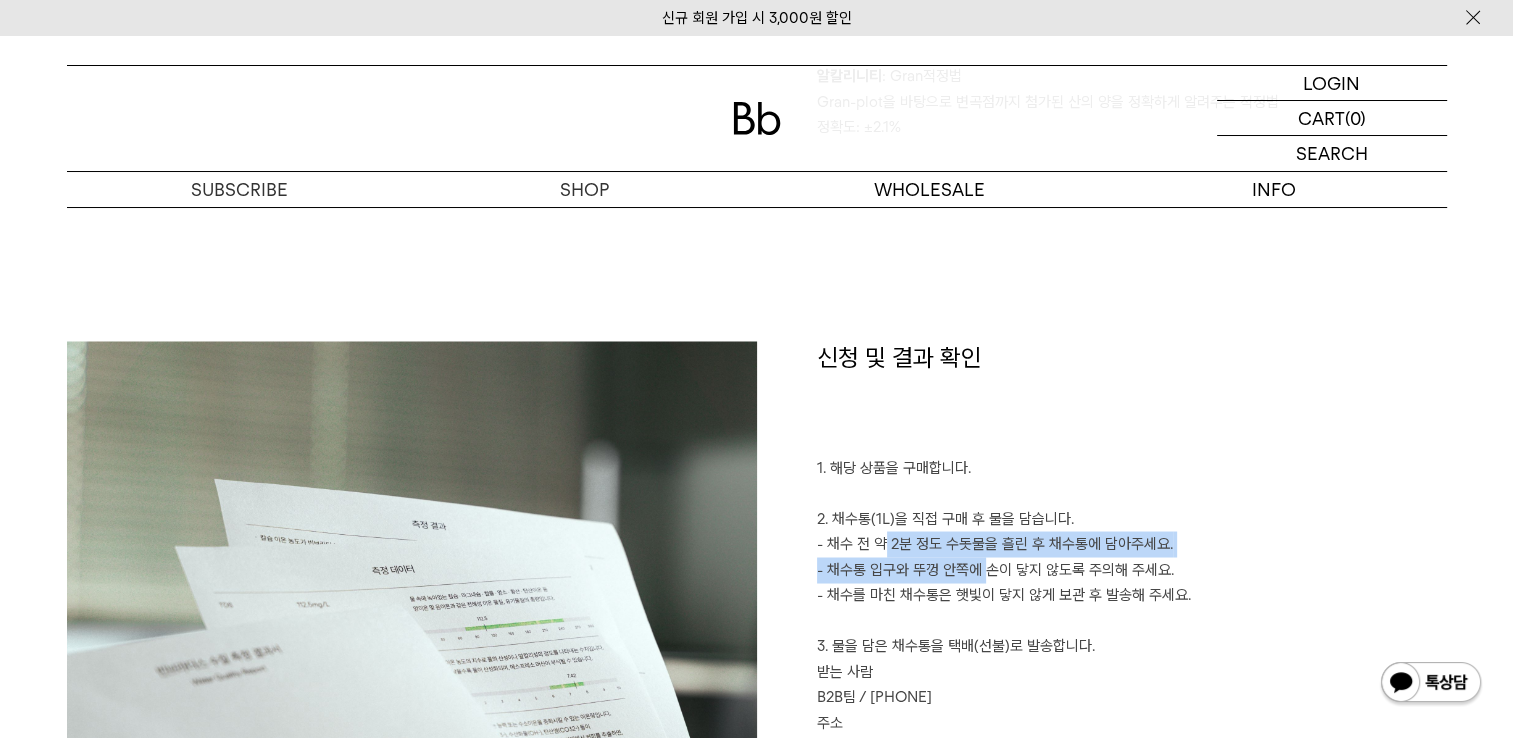 click on "1. 해당 상품을 구매합니다.
2. 채수통(1L)을 직접 구매 후 물을 담습니다.
- 채수 전 약 2분 정도 수돗물을 흘린 후 채수통에 담아주세요.
- 채수통 입구와 뚜껑 안쪽에 손이 닿지 않도록 주의해 주세요.
- 채수를 마친 채수통은 햇빛이 닿지 않게 보관 후 발송해 주세요.
3. 물을 담은 채수통을 택배(선불)로 발송합니다.
받는 사람
B2B팀 / 010-8767-4709
주소
서울시 마포구 토정로9길 2, 5층
기재 사항
보내시는 분의 상호, 연락처(핸드폰 번호 / 메일 주소)를 꼭 적어 주세요.
4. 등기 및 메일로 측정 결과를 받습니다.
- 채수통 도착 후 2주 이내에 보내드립니다." at bounding box center (1132, 684) 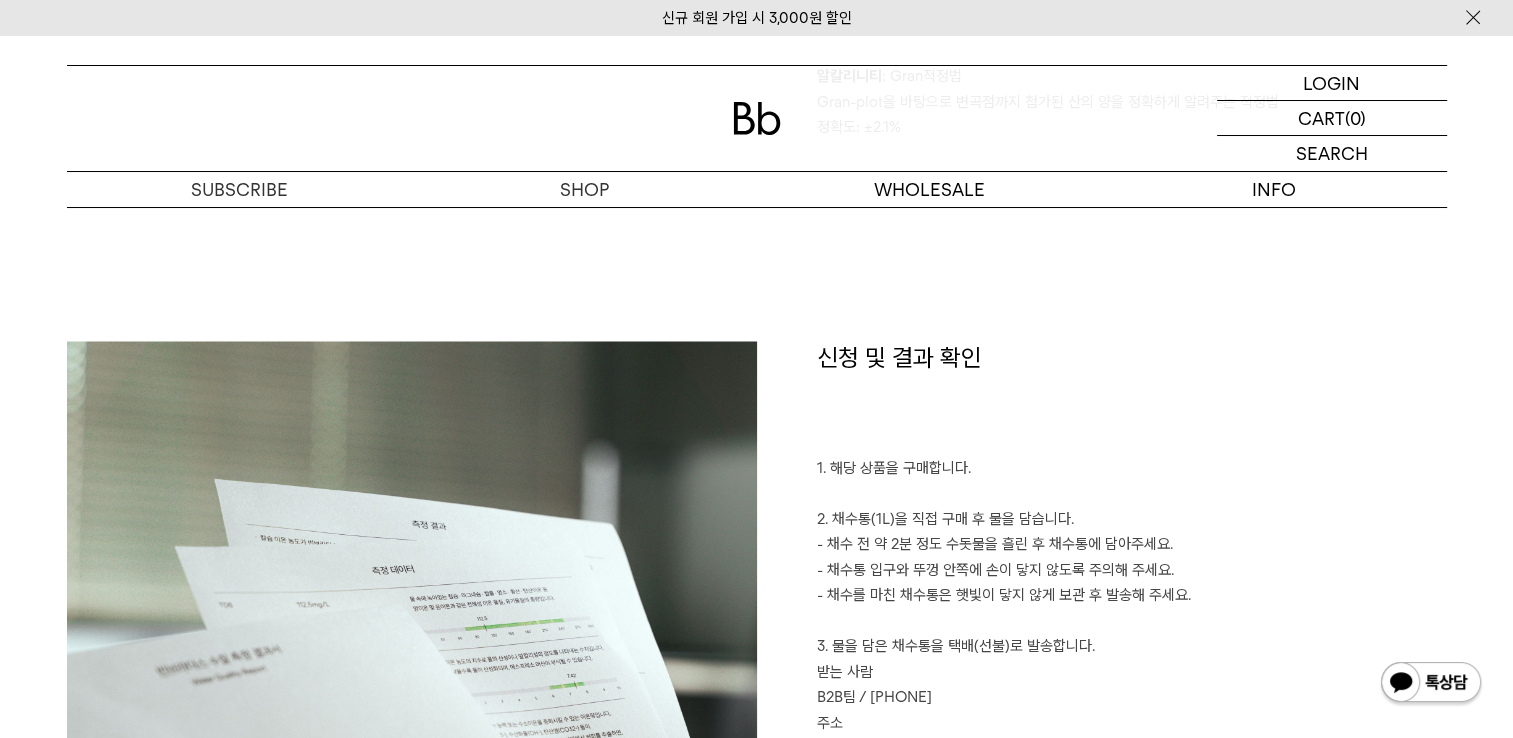 drag, startPoint x: 1008, startPoint y: 558, endPoint x: 980, endPoint y: 545, distance: 30.870699 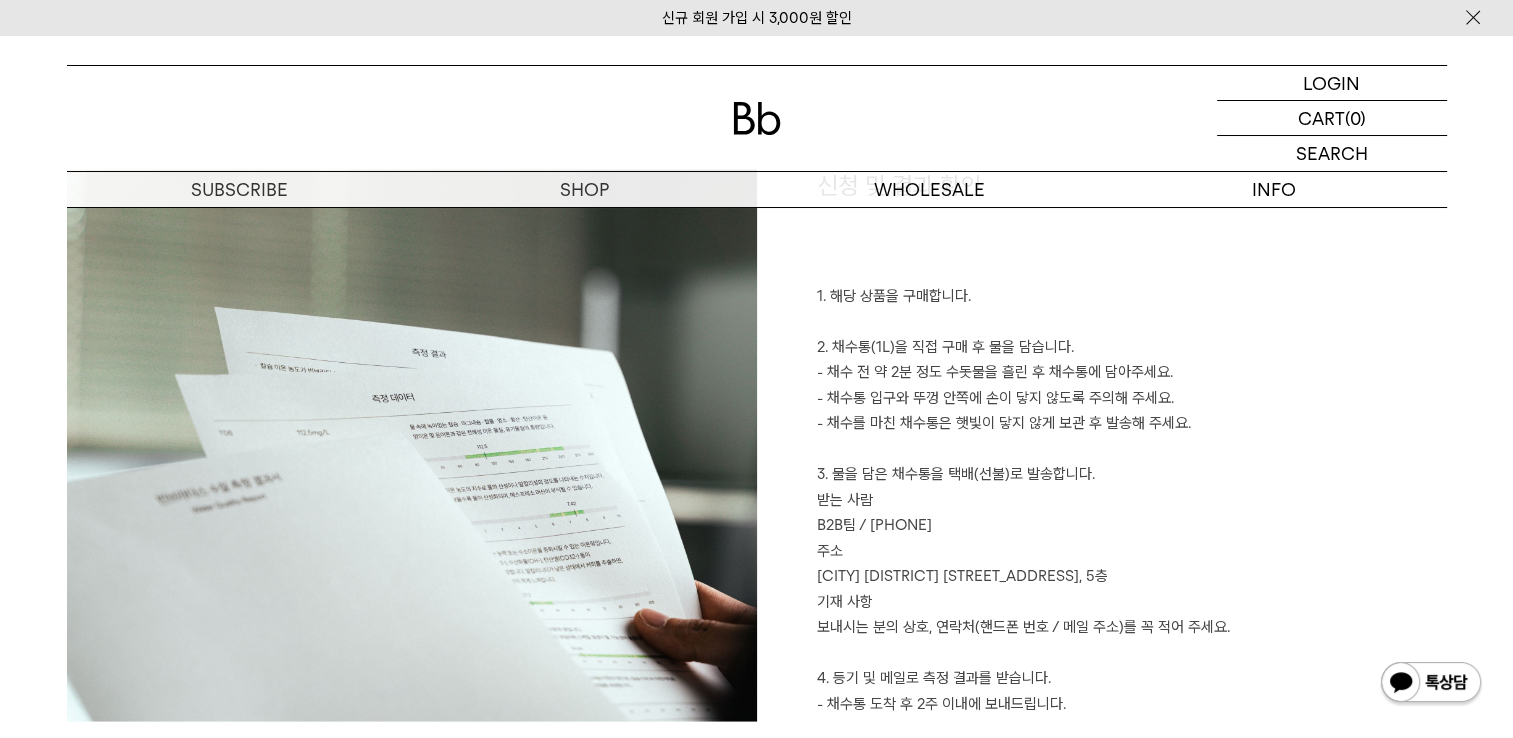scroll, scrollTop: 3600, scrollLeft: 0, axis: vertical 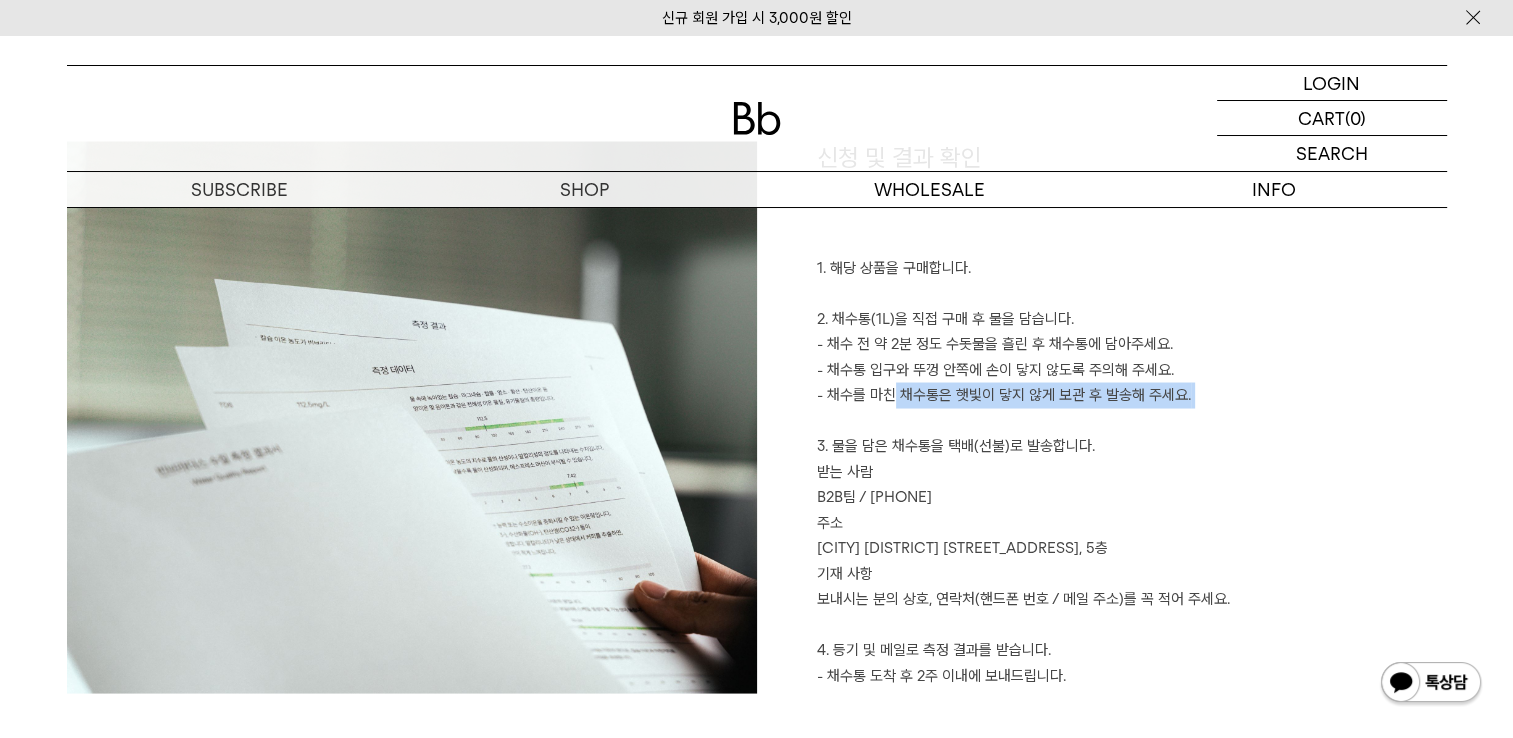 drag, startPoint x: 858, startPoint y: 367, endPoint x: 985, endPoint y: 387, distance: 128.56516 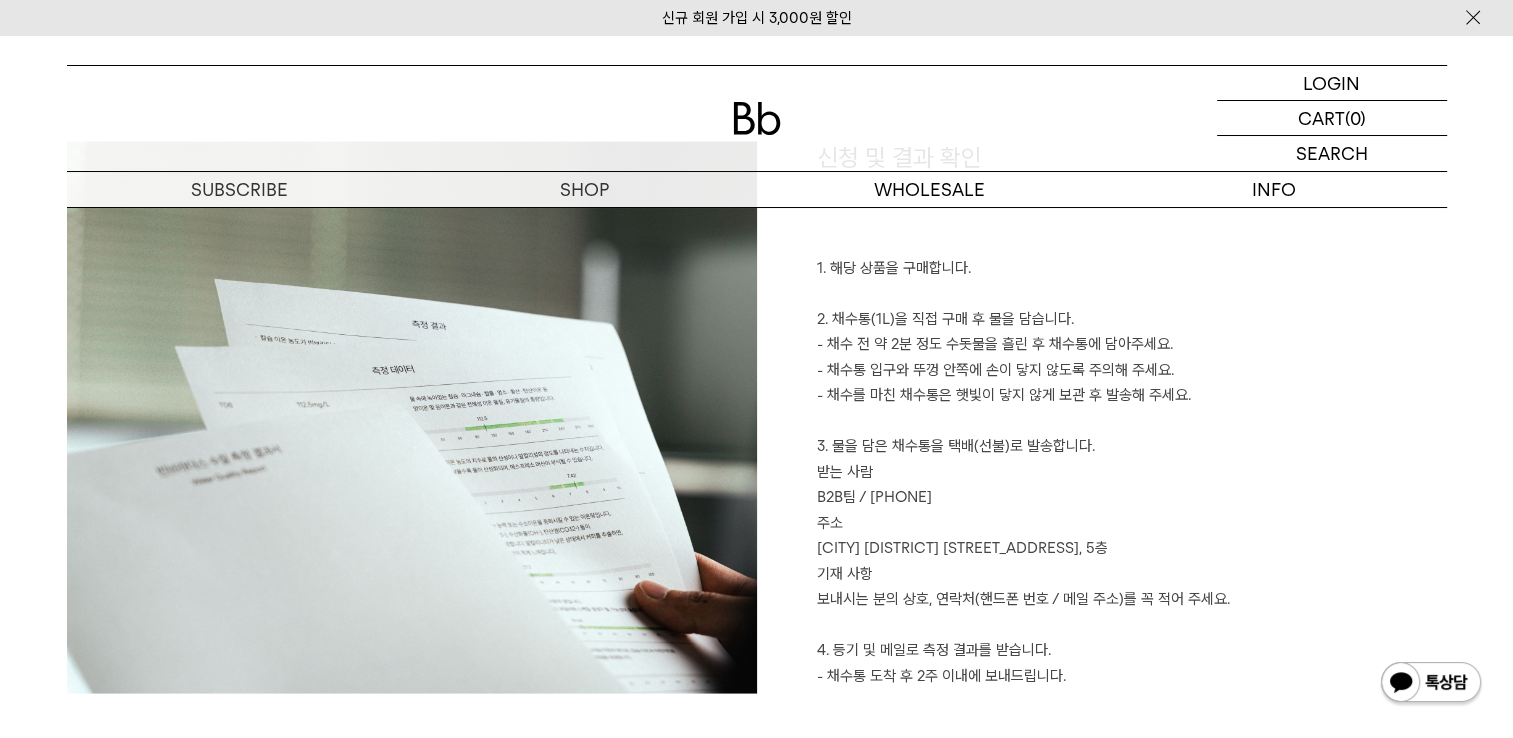 click on "1. 해당 상품을 구매합니다.
2. 채수통(1L)을 직접 구매 후 물을 담습니다.
- 채수 전 약 2분 정도 수돗물을 흘린 후 채수통에 담아주세요.
- 채수통 입구와 뚜껑 안쪽에 손이 닿지 않도록 주의해 주세요.
- 채수를 마친 채수통은 햇빛이 닿지 않게 보관 후 발송해 주세요.
3. 물을 담은 채수통을 택배(선불)로 발송합니다.
받는 사람
B2B팀 / 010-8767-4709
주소
서울시 마포구 토정로9길 2, 5층
기재 사항
보내시는 분의 상호, 연락처(핸드폰 번호 / 메일 주소)를 꼭 적어 주세요.
4. 등기 및 메일로 측정 결과를 받습니다.
- 채수통 도착 후 2주 이내에 보내드립니다." at bounding box center [1132, 484] 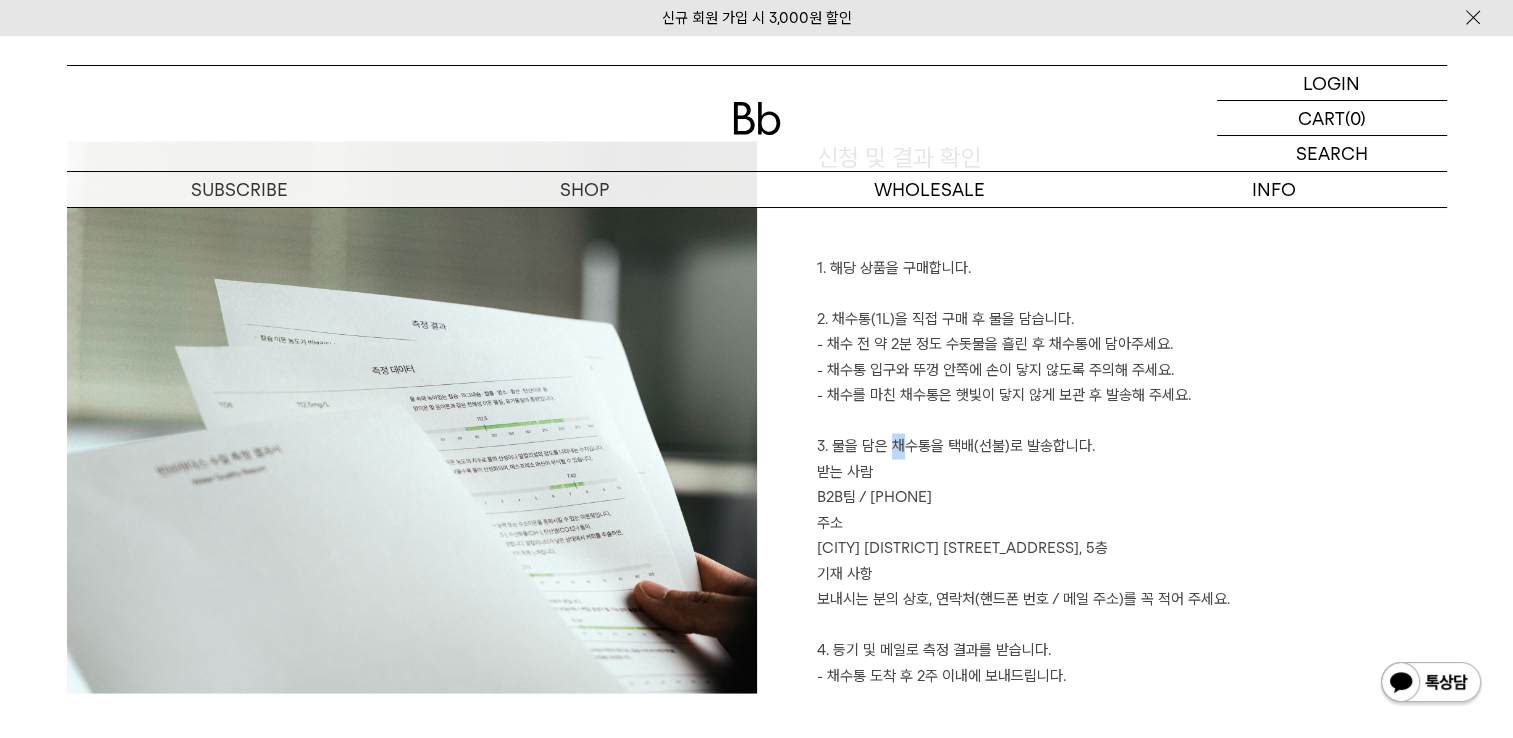 click on "1. 해당 상품을 구매합니다.
2. 채수통(1L)을 직접 구매 후 물을 담습니다.
- 채수 전 약 2분 정도 수돗물을 흘린 후 채수통에 담아주세요.
- 채수통 입구와 뚜껑 안쪽에 손이 닿지 않도록 주의해 주세요.
- 채수를 마친 채수통은 햇빛이 닿지 않게 보관 후 발송해 주세요.
3. 물을 담은 채수통을 택배(선불)로 발송합니다.
받는 사람
B2B팀 / 010-8767-4709
주소
서울시 마포구 토정로9길 2, 5층
기재 사항
보내시는 분의 상호, 연락처(핸드폰 번호 / 메일 주소)를 꼭 적어 주세요.
4. 등기 및 메일로 측정 결과를 받습니다.
- 채수통 도착 후 2주 이내에 보내드립니다." at bounding box center [1132, 484] 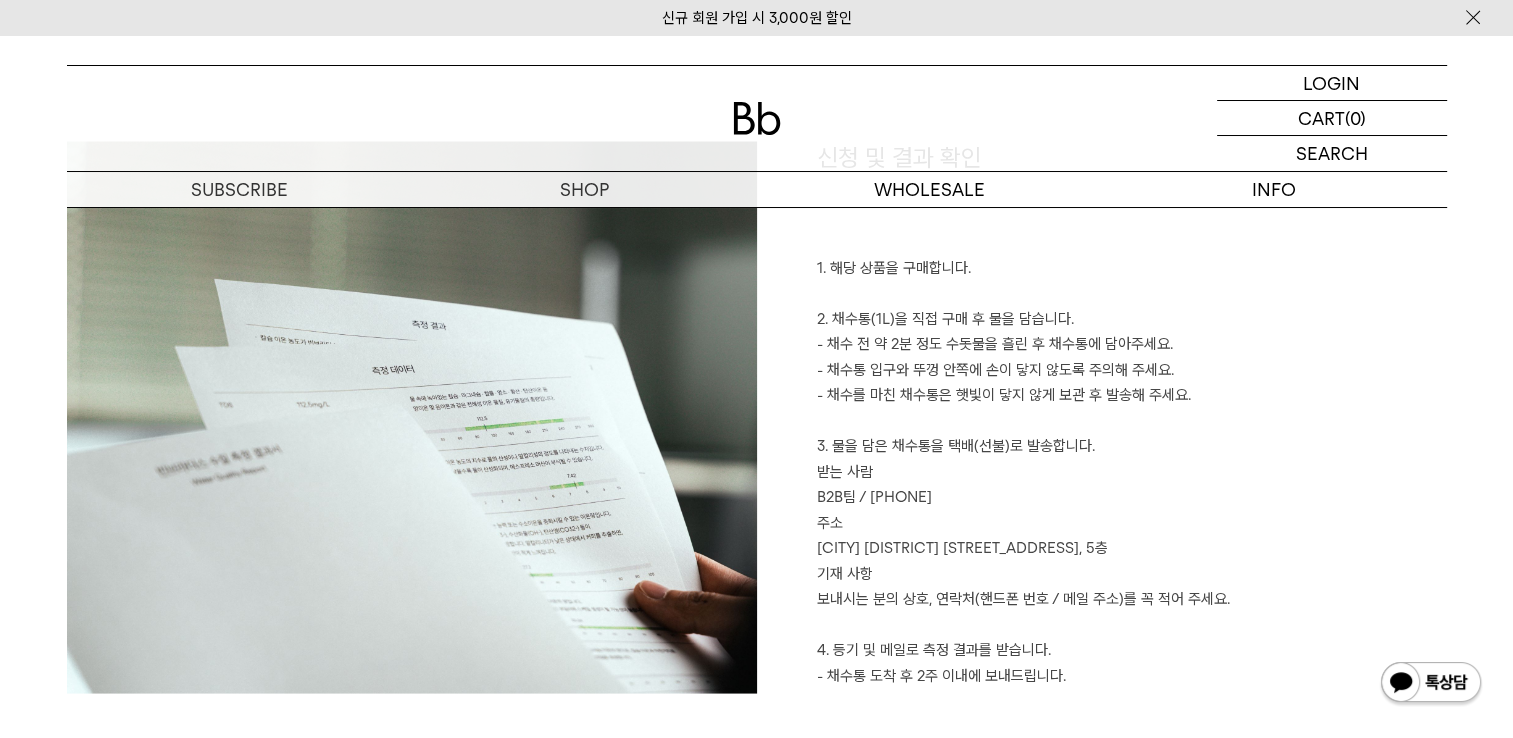 drag, startPoint x: 913, startPoint y: 421, endPoint x: 941, endPoint y: 418, distance: 28.160255 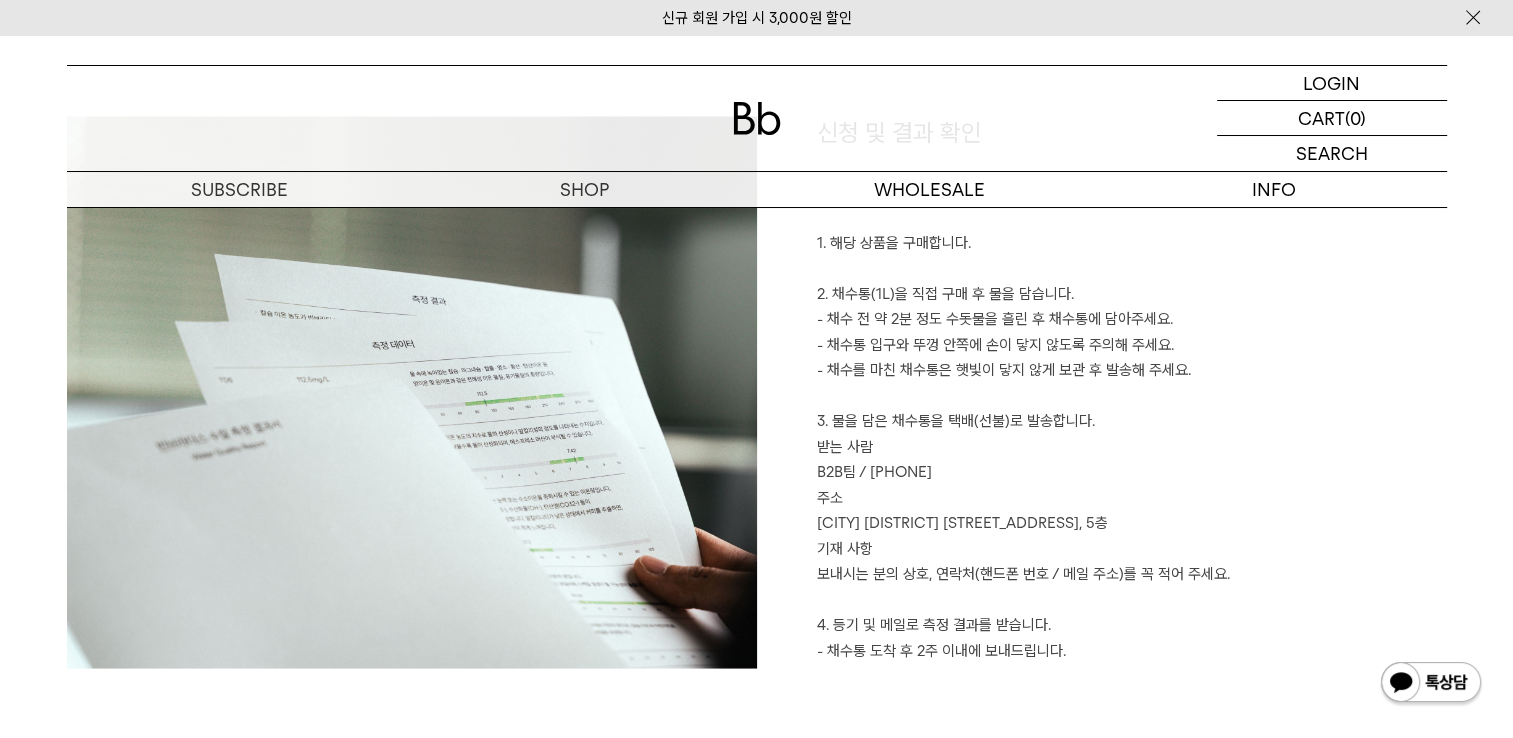 scroll, scrollTop: 3700, scrollLeft: 0, axis: vertical 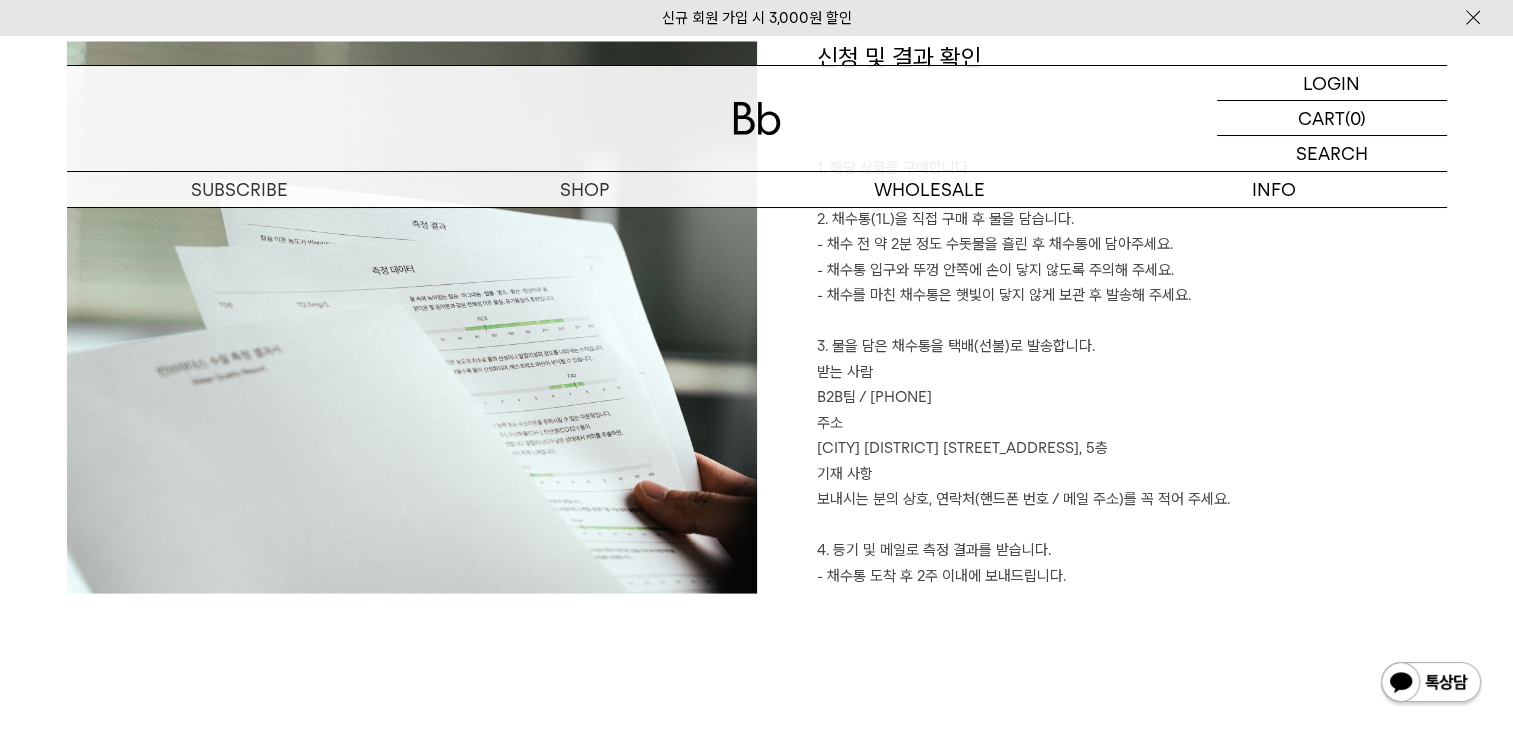 drag, startPoint x: 872, startPoint y: 431, endPoint x: 931, endPoint y: 435, distance: 59.135437 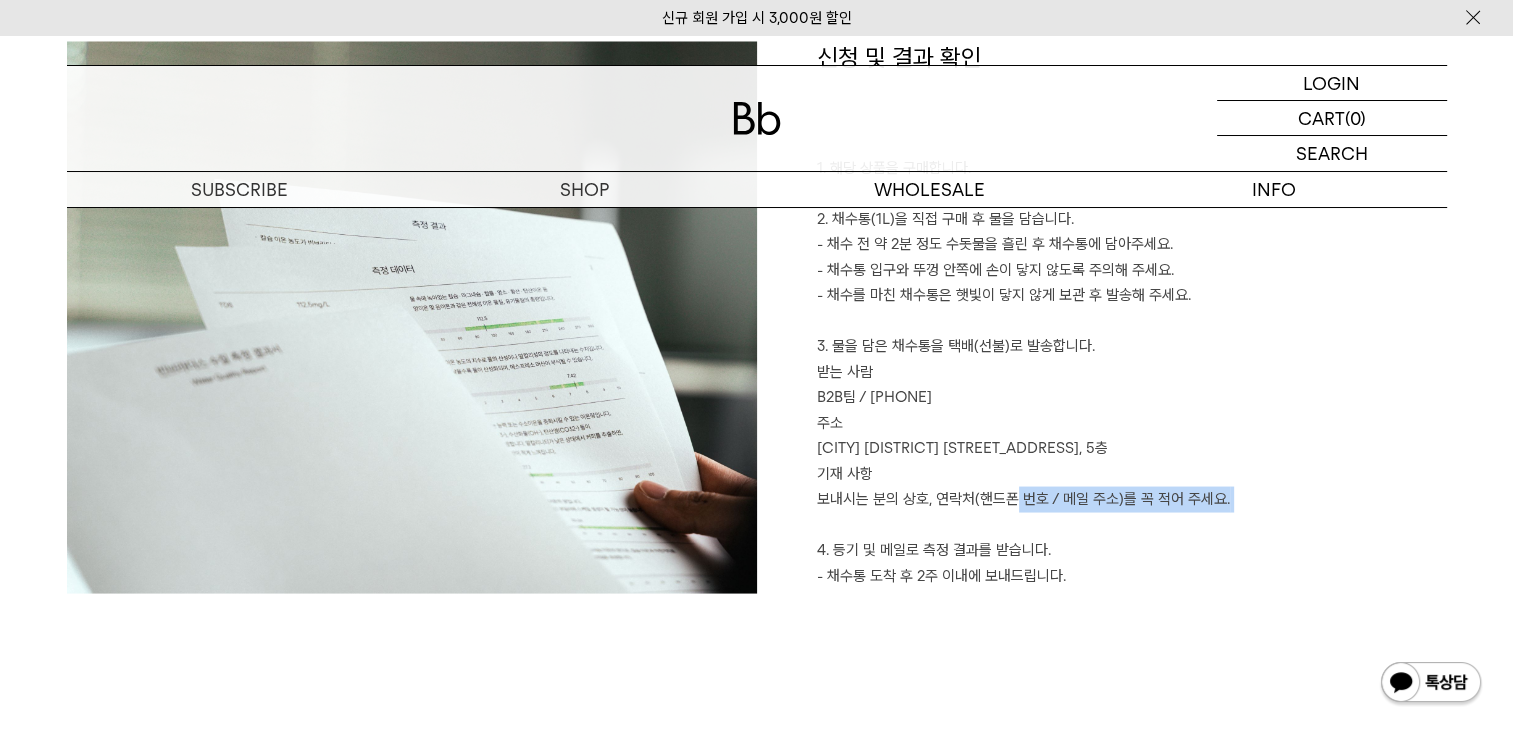 drag, startPoint x: 834, startPoint y: 479, endPoint x: 1048, endPoint y: 491, distance: 214.33618 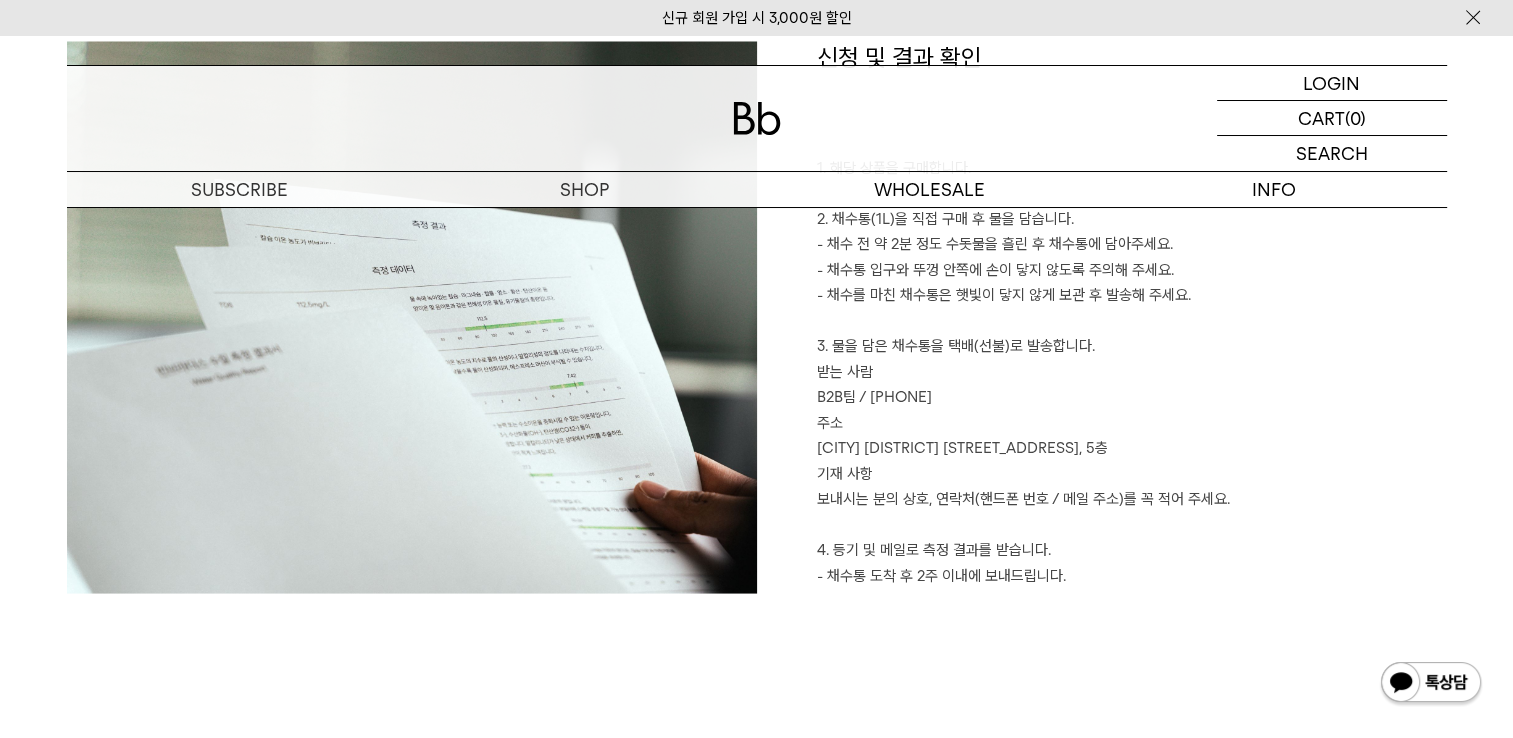 drag, startPoint x: 1048, startPoint y: 491, endPoint x: 991, endPoint y: 526, distance: 66.88796 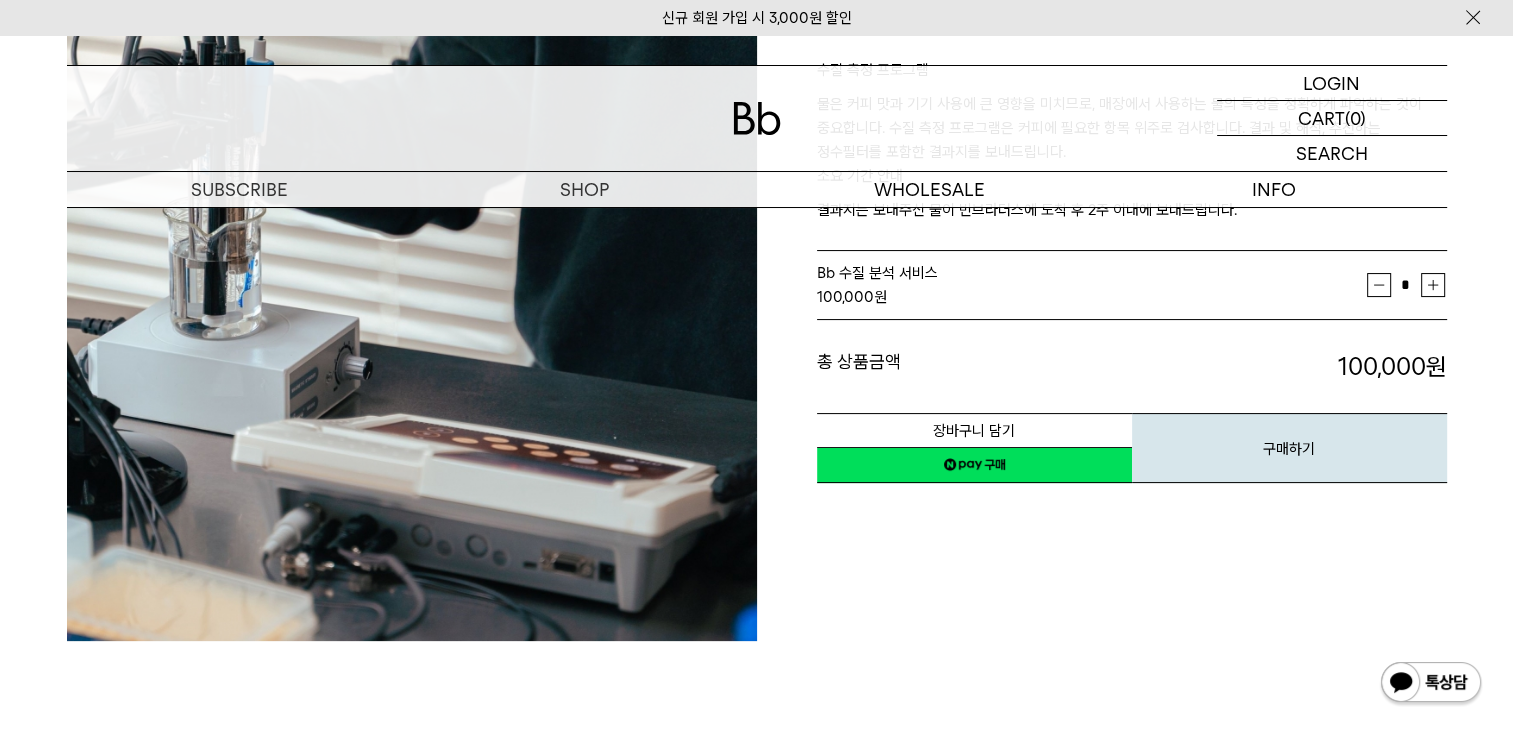 scroll, scrollTop: 0, scrollLeft: 0, axis: both 